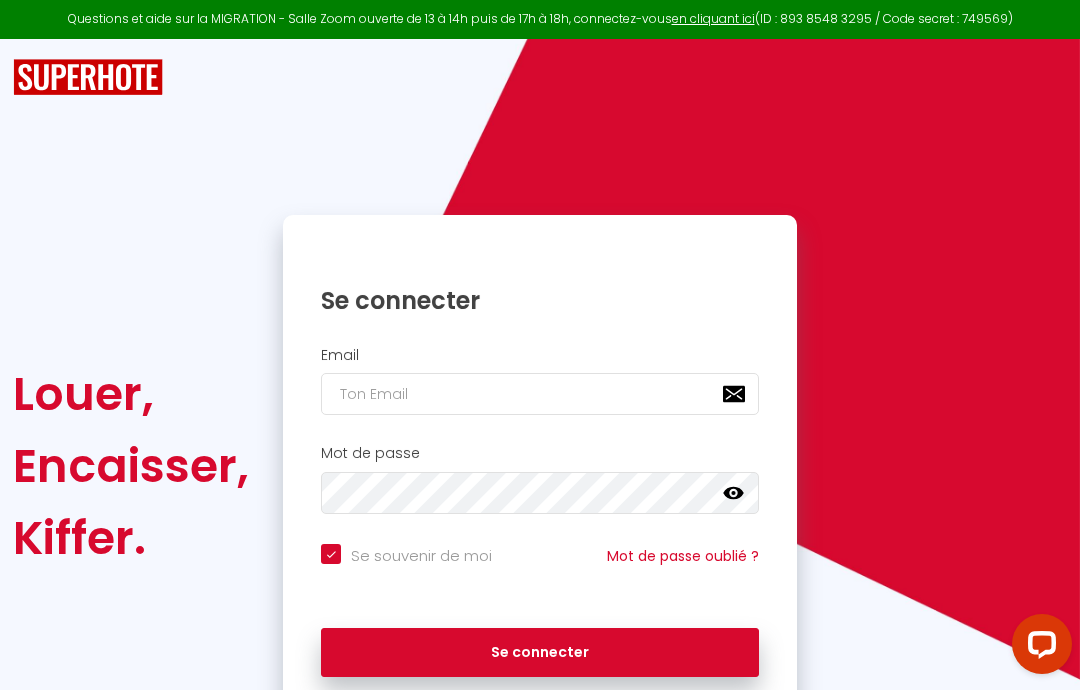 scroll, scrollTop: 0, scrollLeft: 0, axis: both 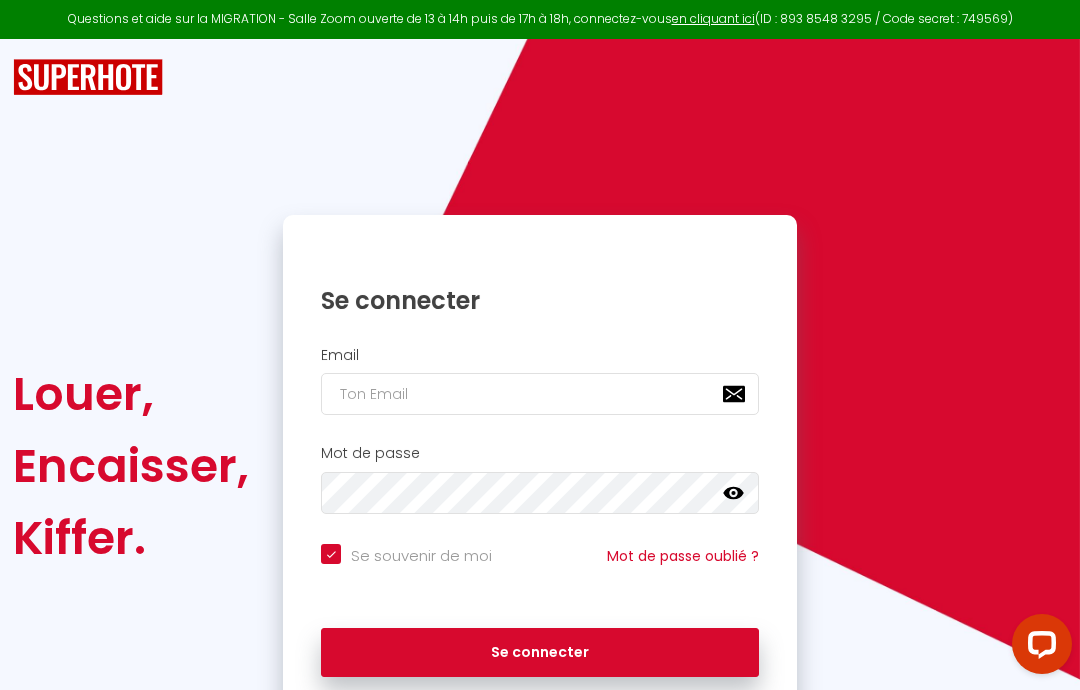 click at bounding box center (540, 394) 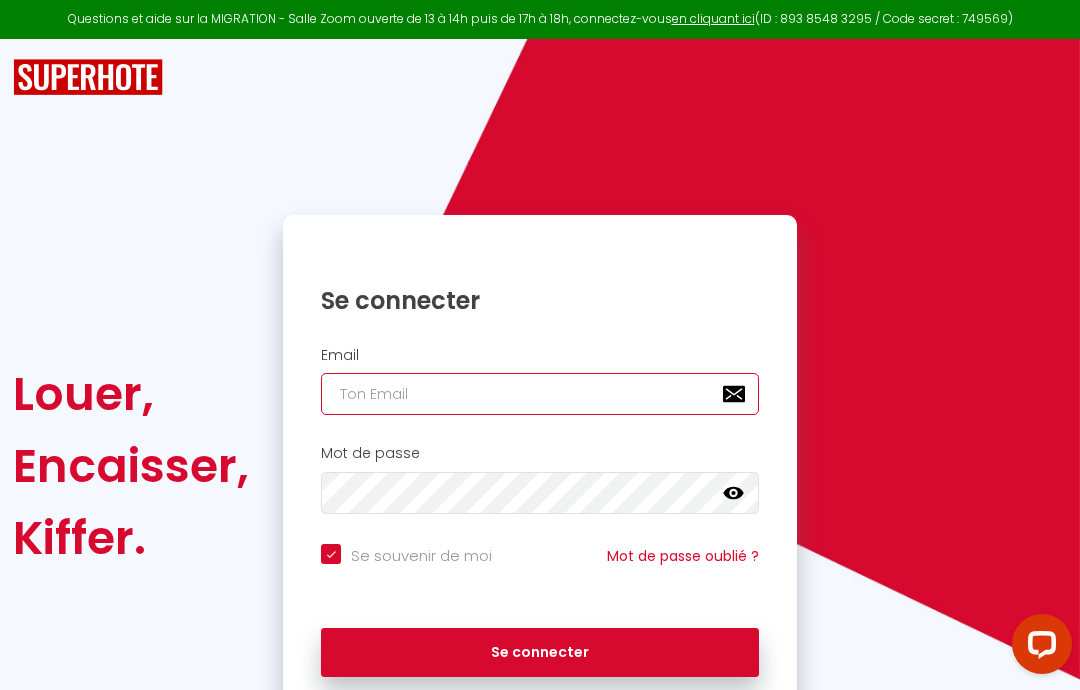 type on "[FIRST]+[LAST]@[DOMAIN]" 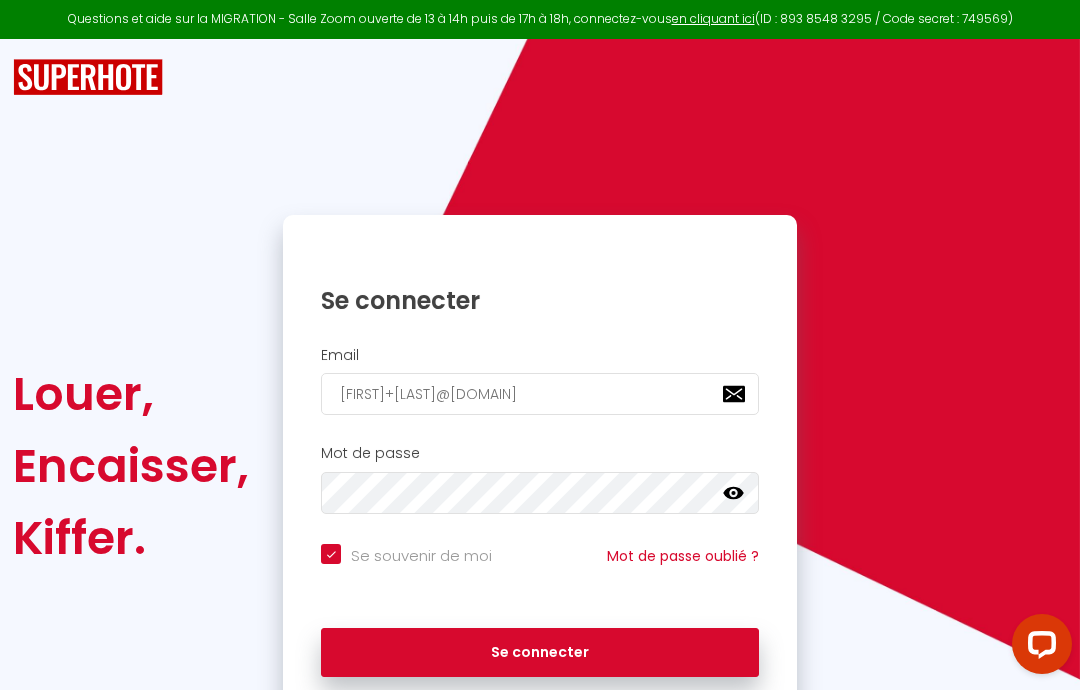 click on "Se connecter" at bounding box center (540, 653) 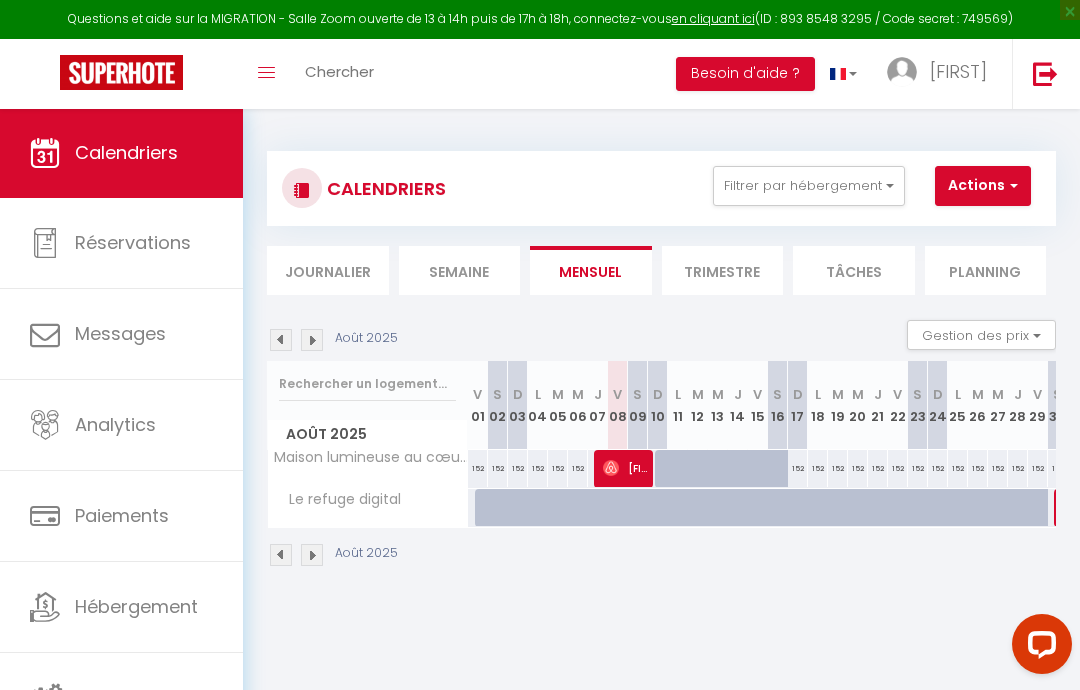 click at bounding box center [1045, 73] 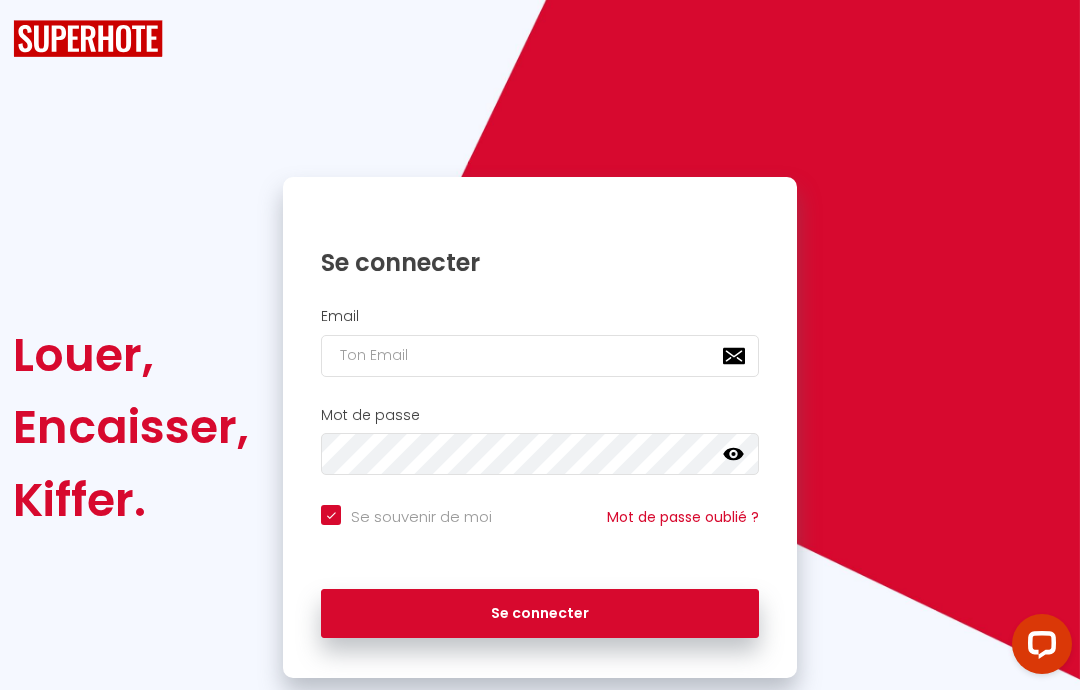checkbox on "true" 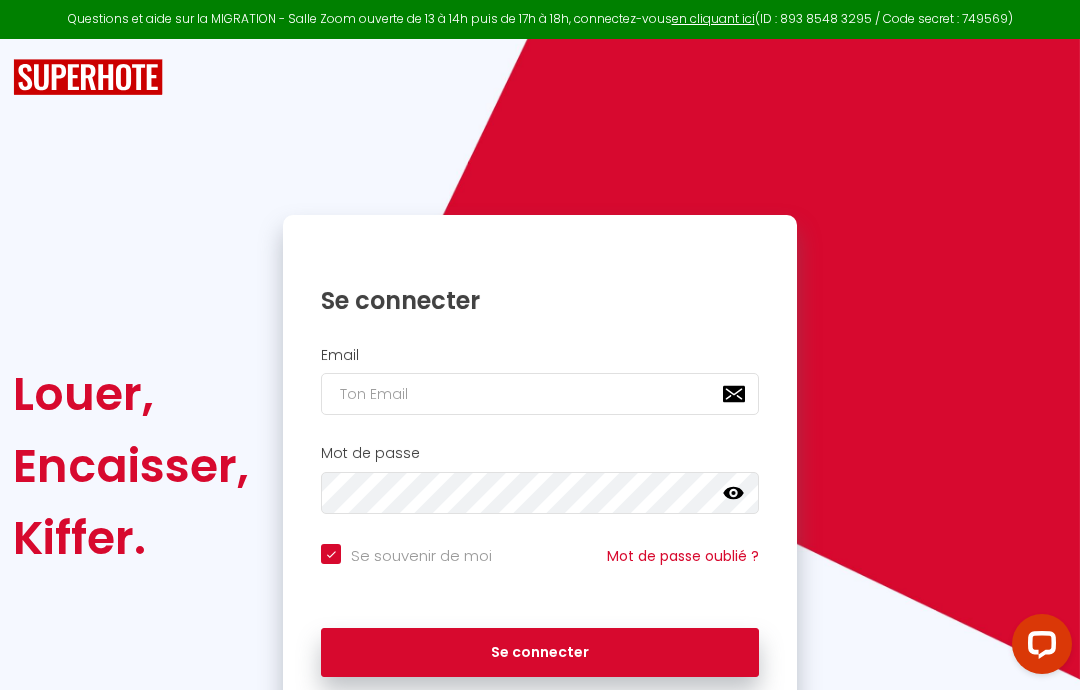 click at bounding box center (540, 394) 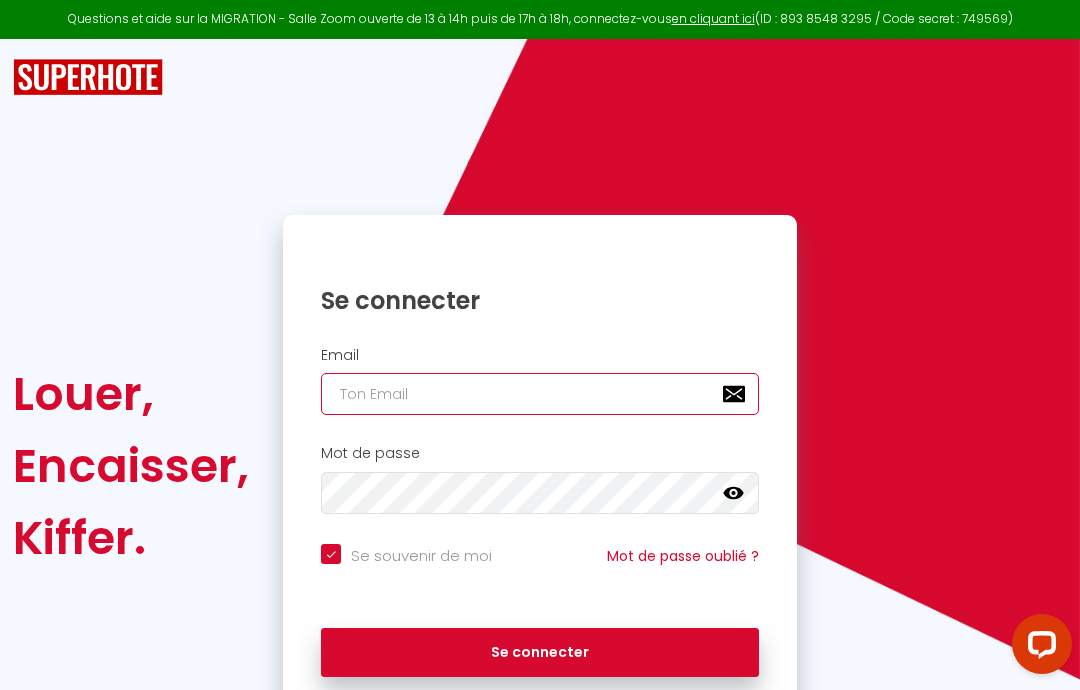 type on "[FIRST]@[DOMAIN]" 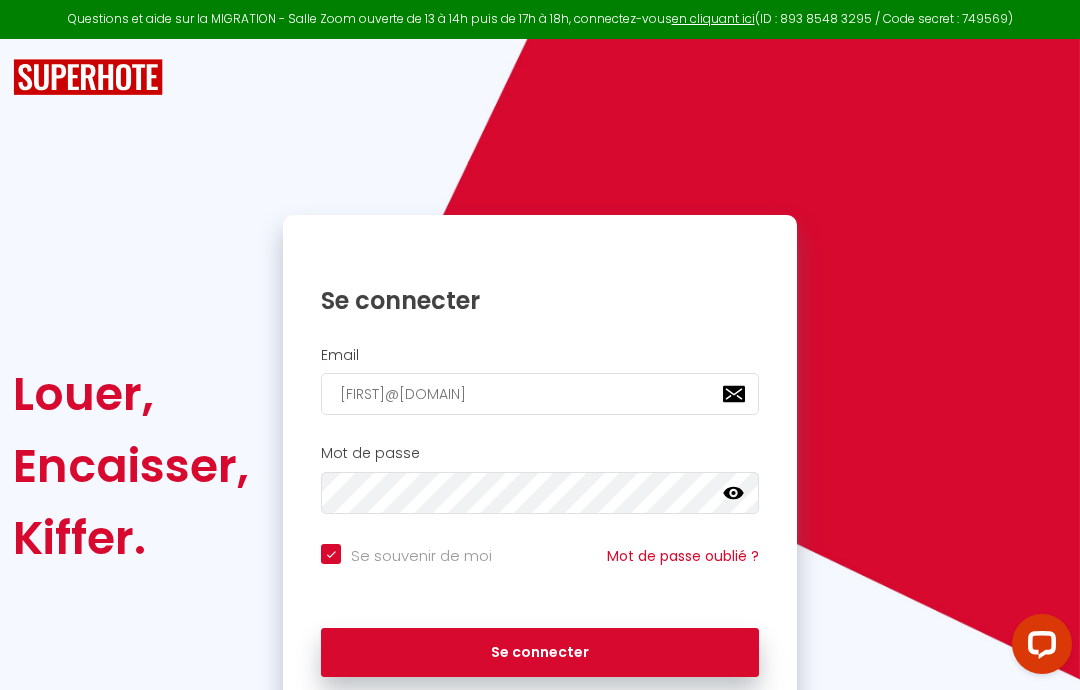click on "Se connecter" at bounding box center [540, 653] 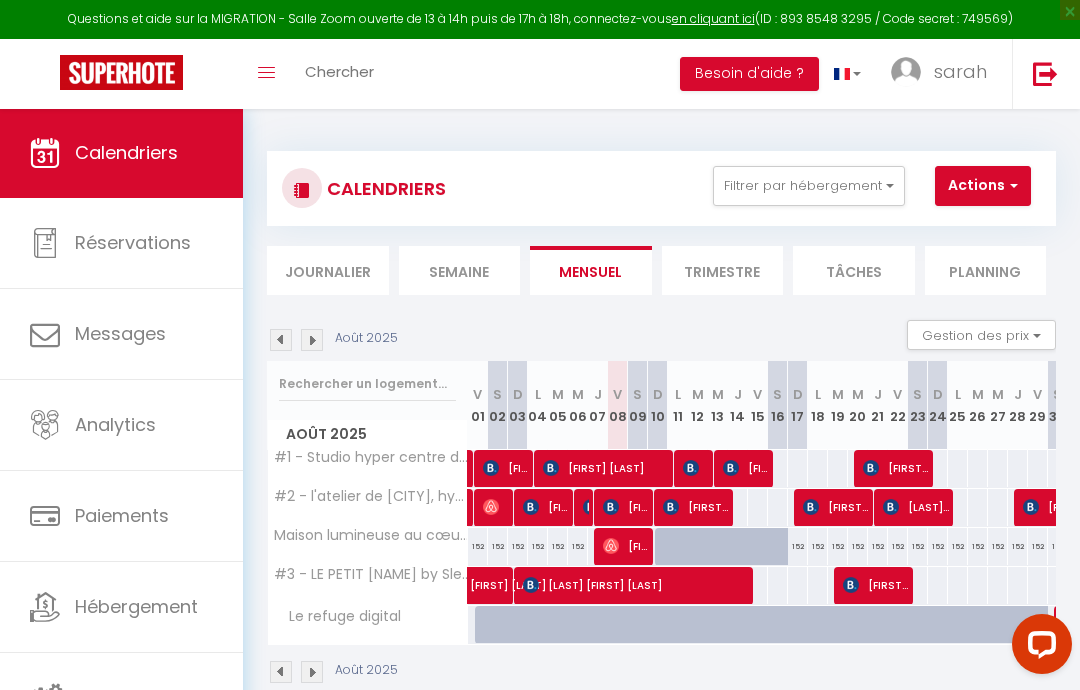 click on "Actions" at bounding box center [983, 186] 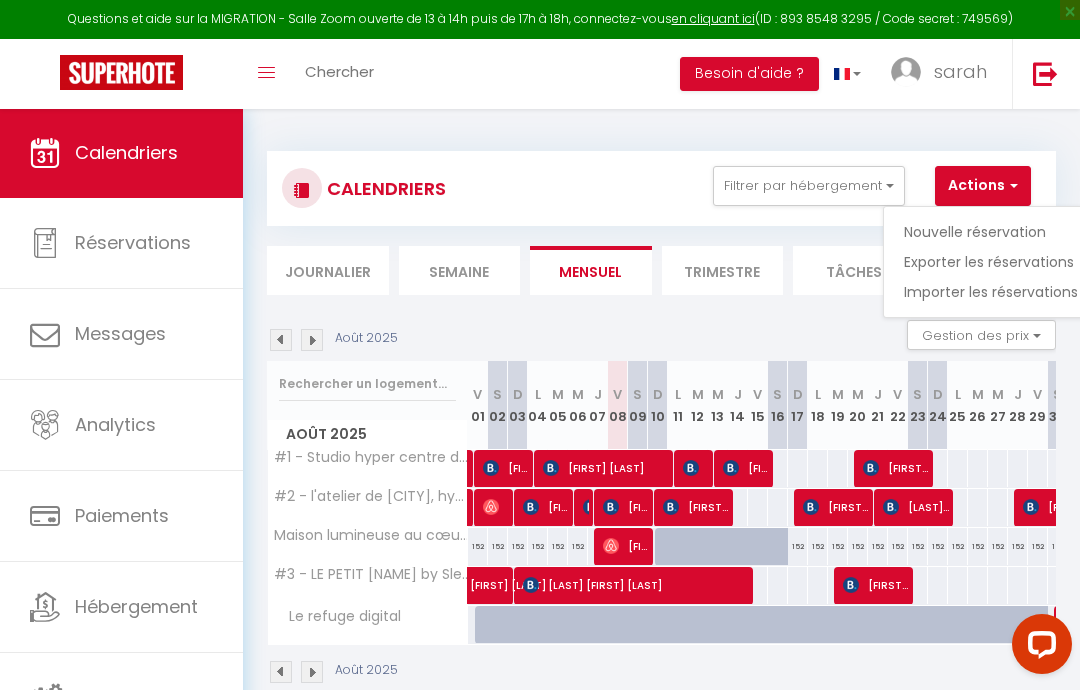 click at bounding box center (540, 345) 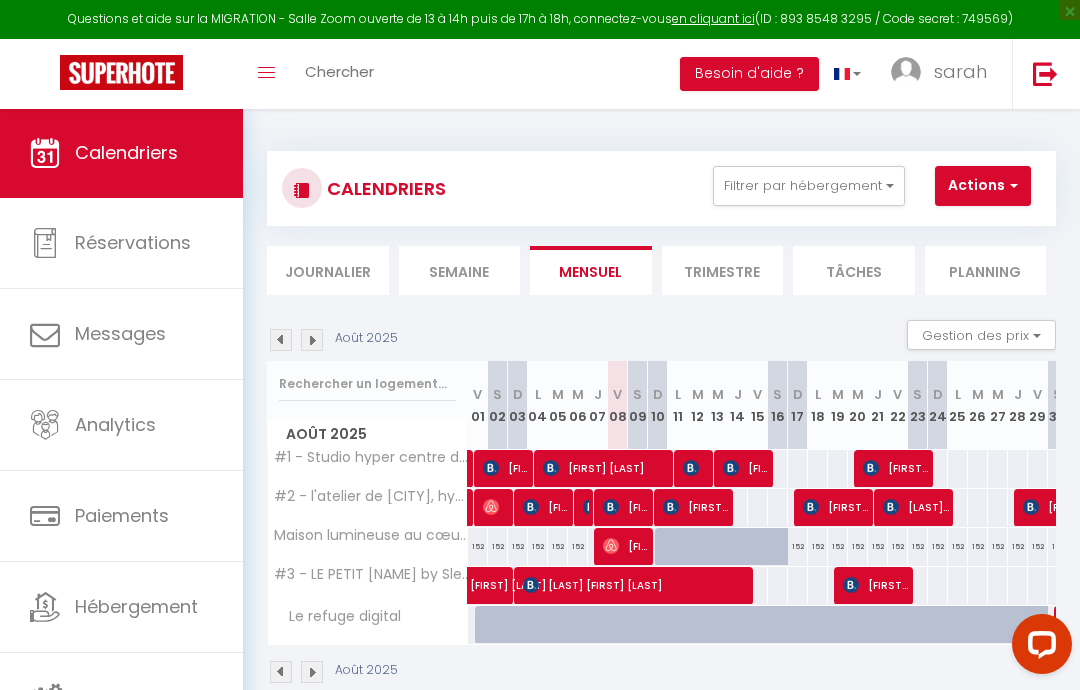 click on "Filtrer par hébergement" at bounding box center [809, 186] 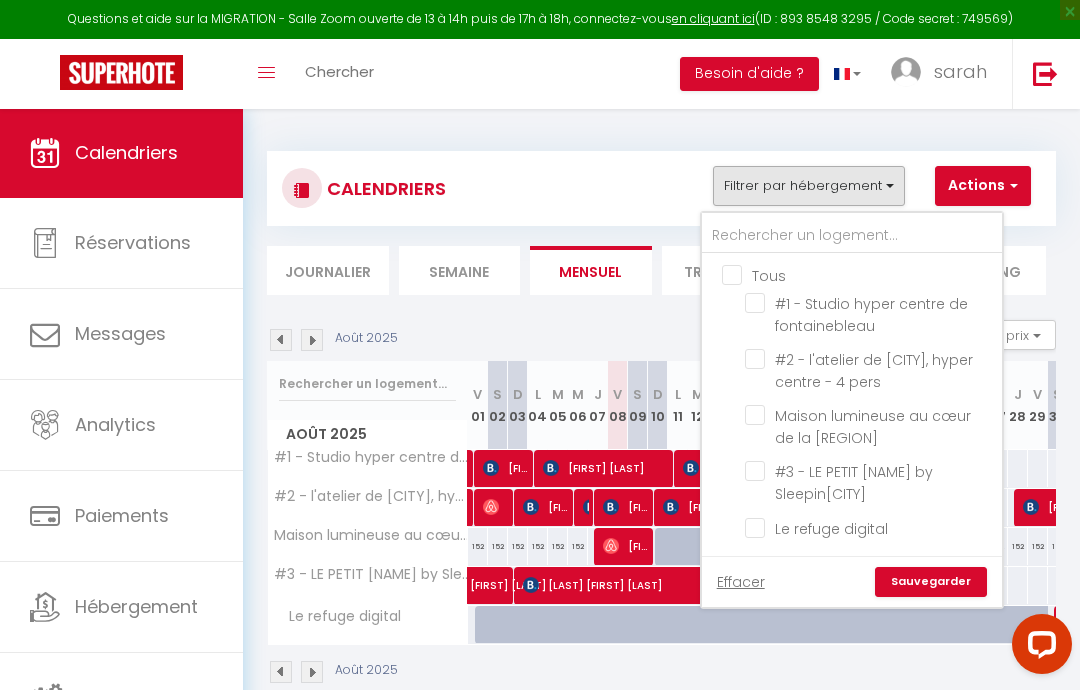 click at bounding box center [540, 345] 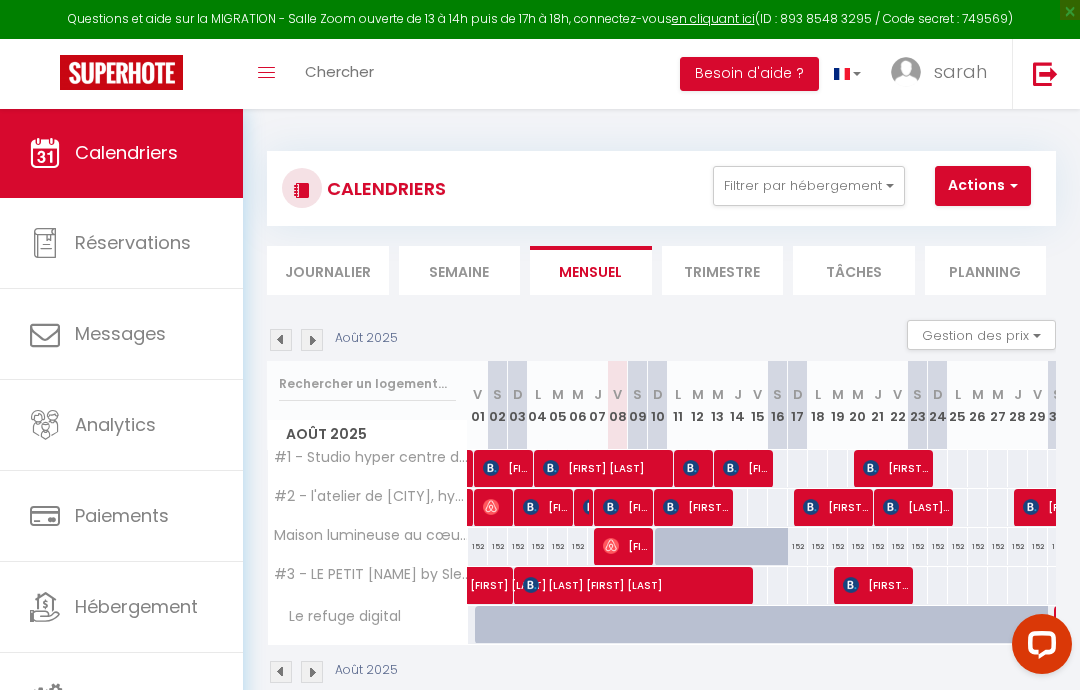 click on "sarah" at bounding box center (960, 71) 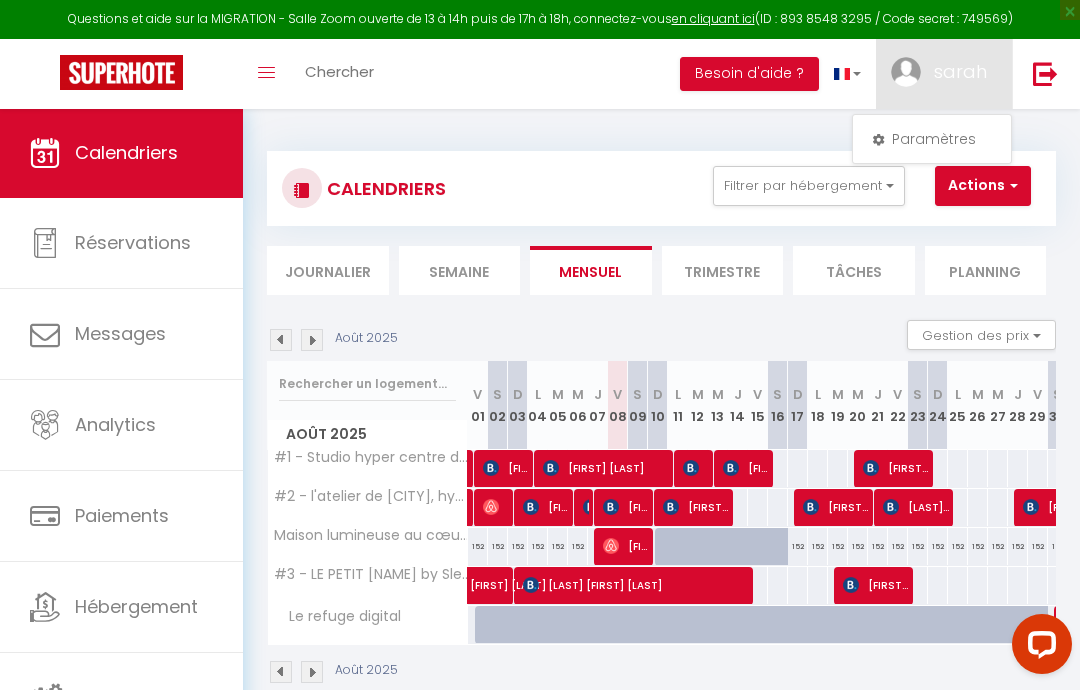 click on "Paramètres" at bounding box center (932, 139) 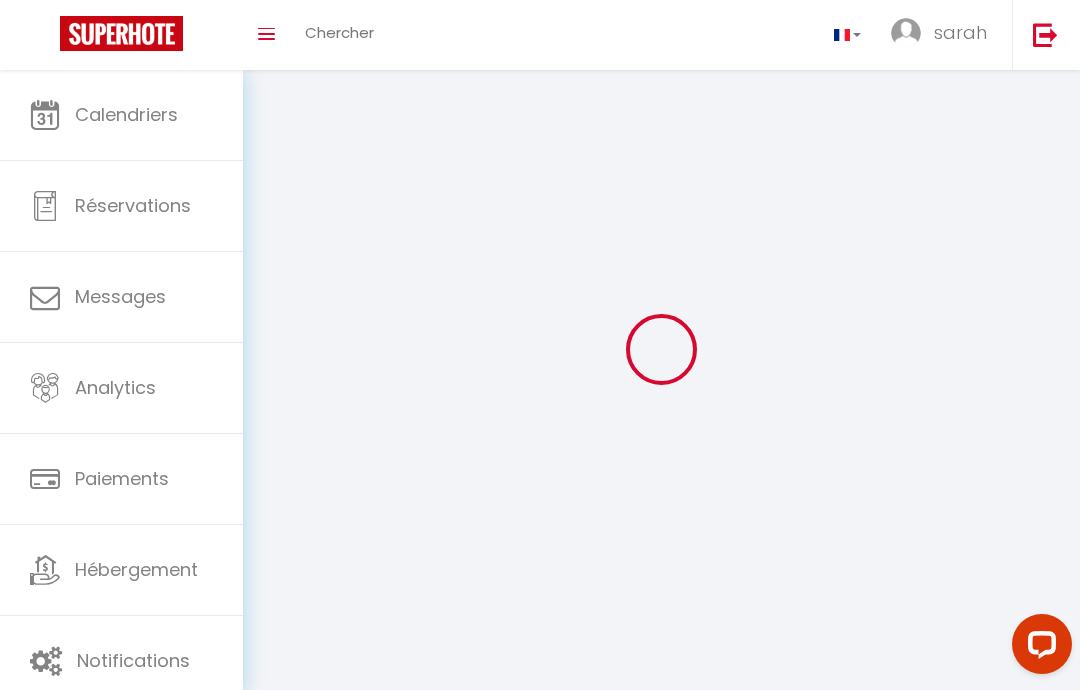 type on "sarah" 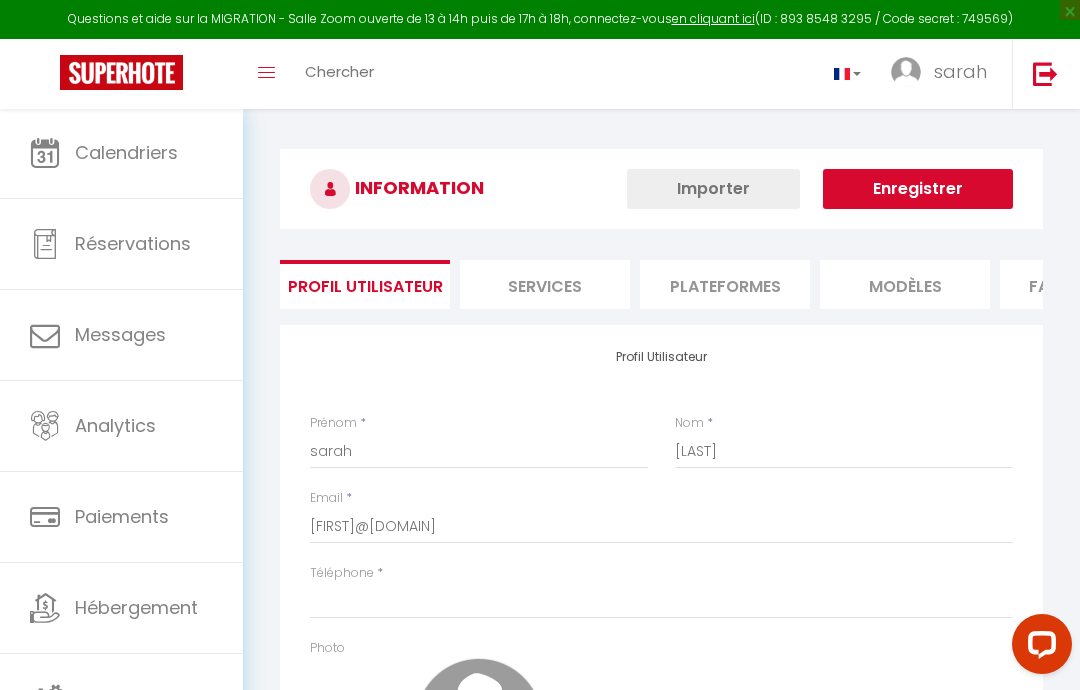 select 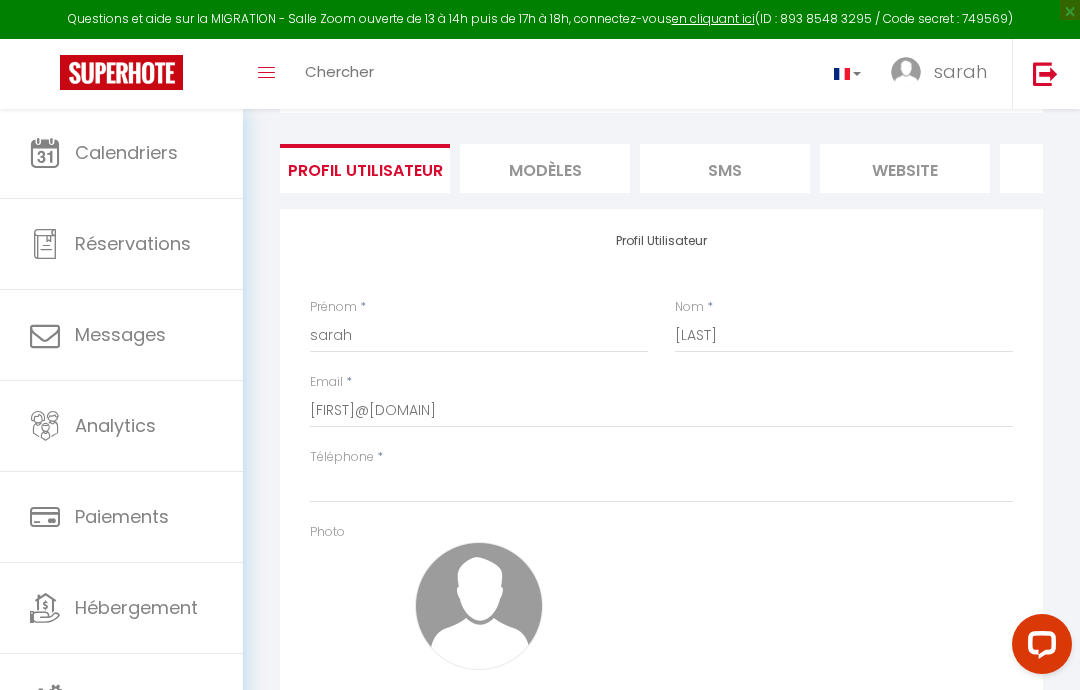 scroll, scrollTop: 0, scrollLeft: 0, axis: both 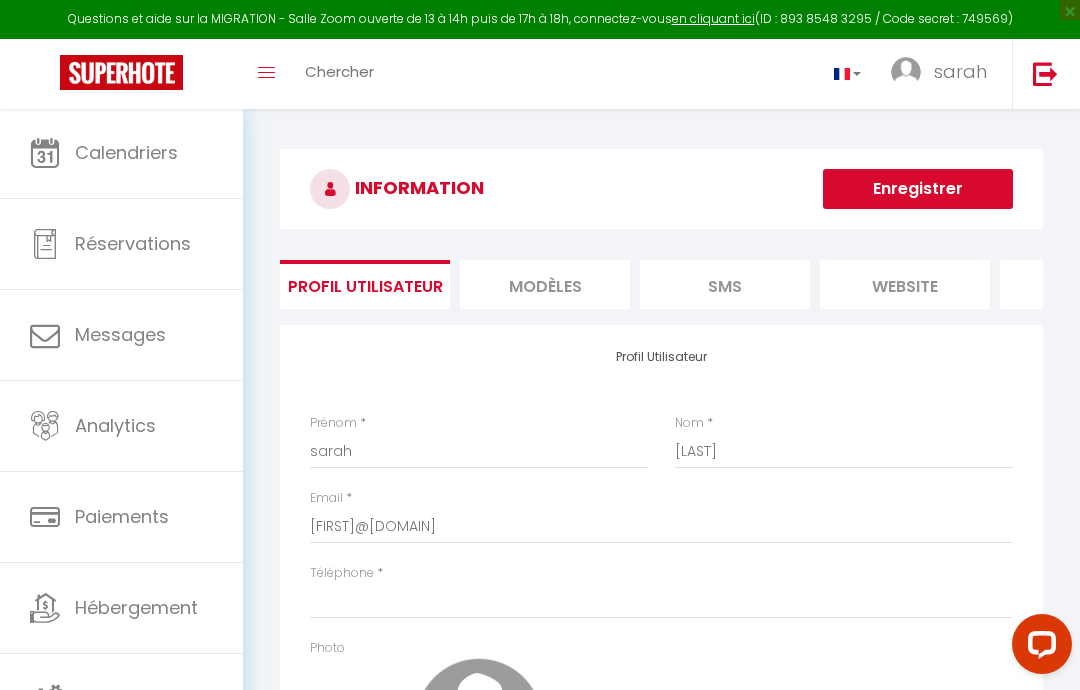 click on "sarah" at bounding box center [960, 71] 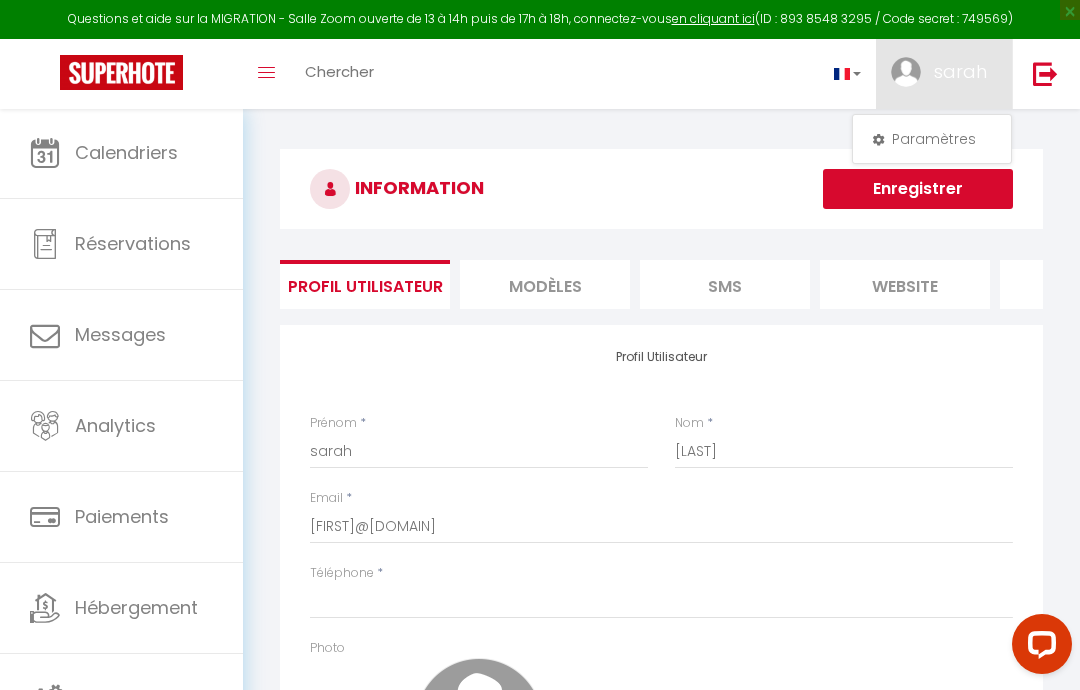 click at bounding box center (540, 345) 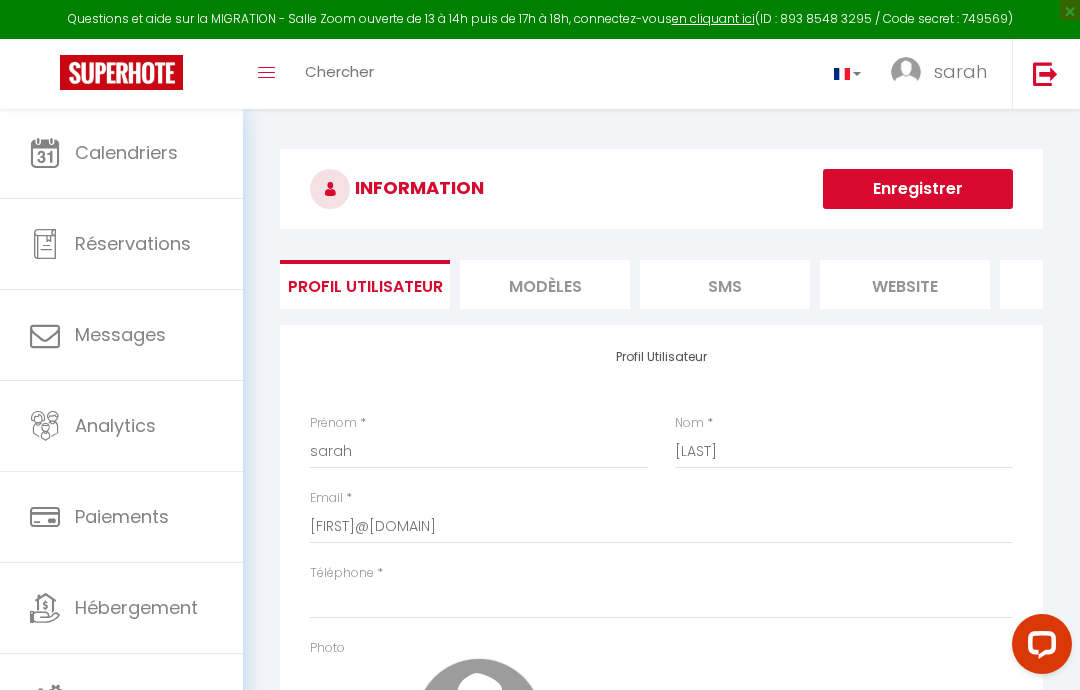 click on "Enregistrer" at bounding box center [918, 189] 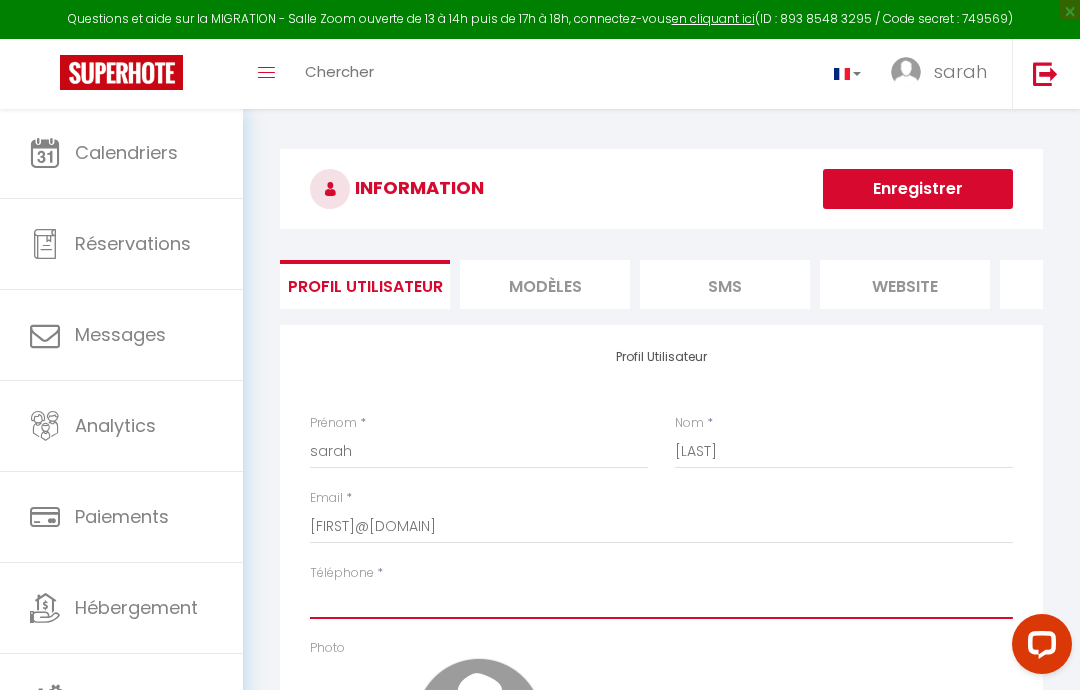 scroll, scrollTop: 176, scrollLeft: 0, axis: vertical 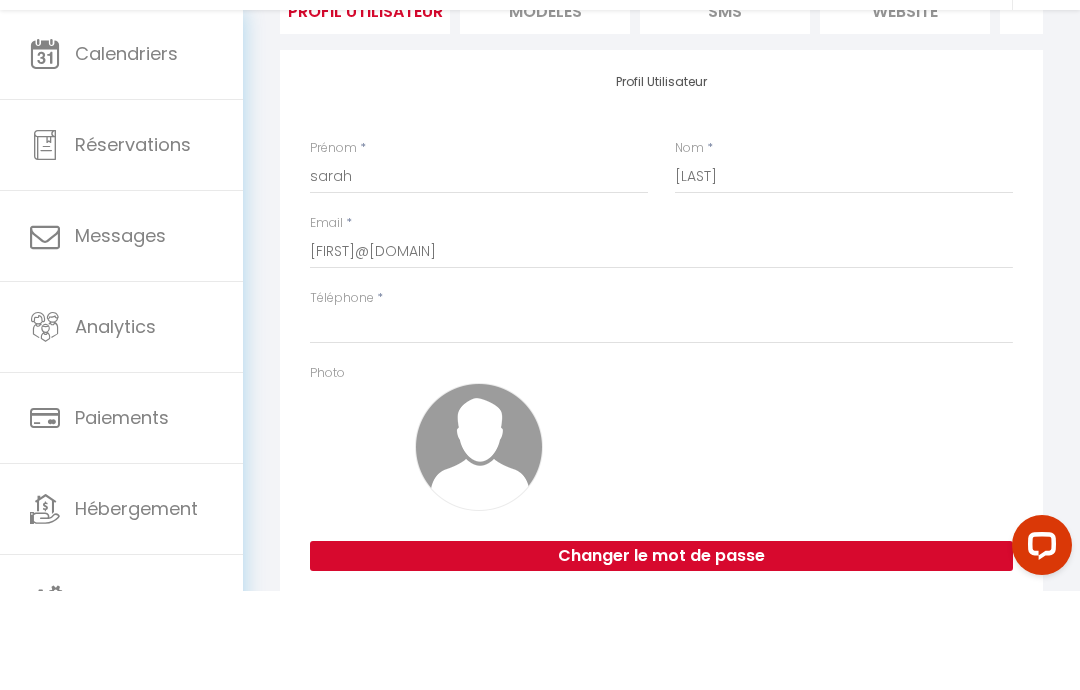 click on "Calendriers" at bounding box center [126, 152] 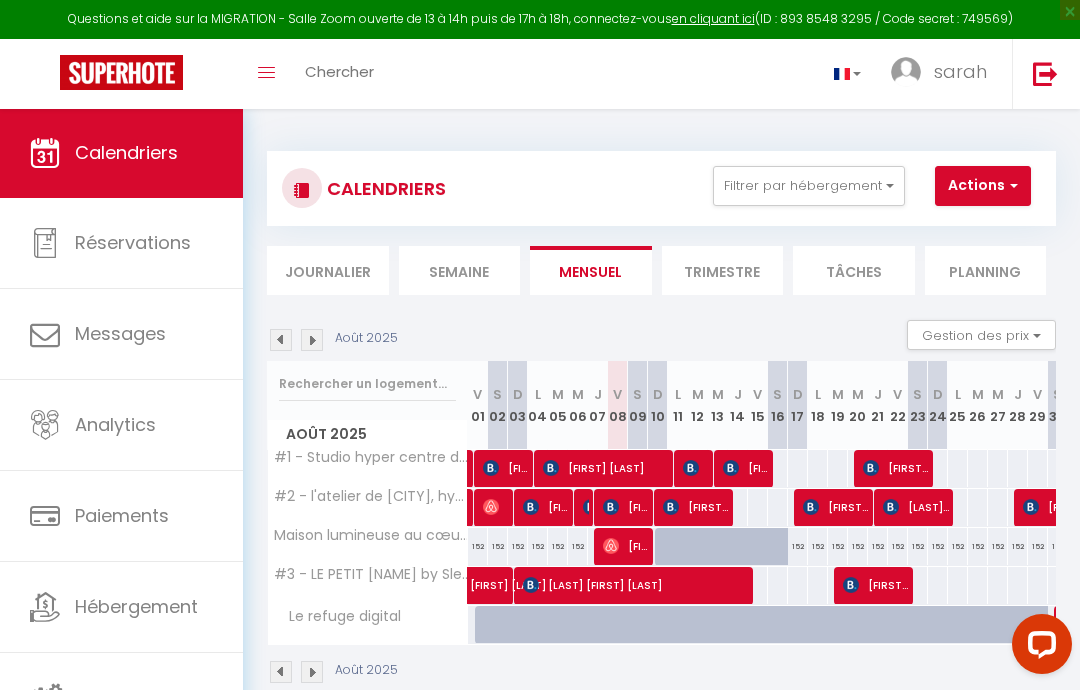 click at bounding box center [842, 74] 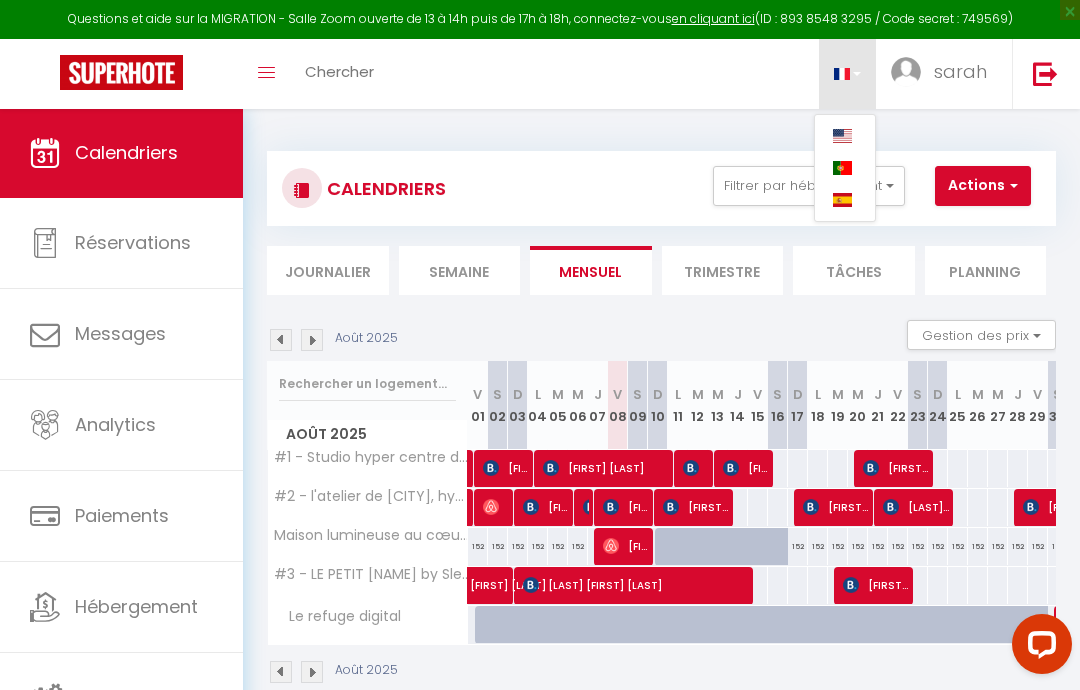click at bounding box center [540, 345] 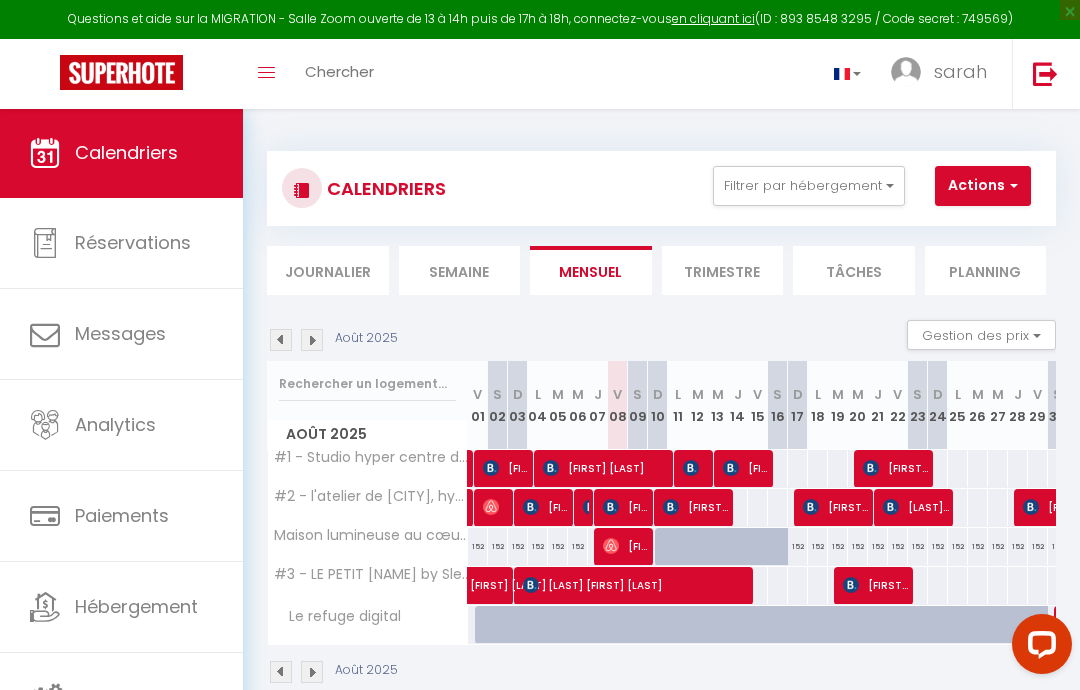 click on "Actions" at bounding box center [983, 186] 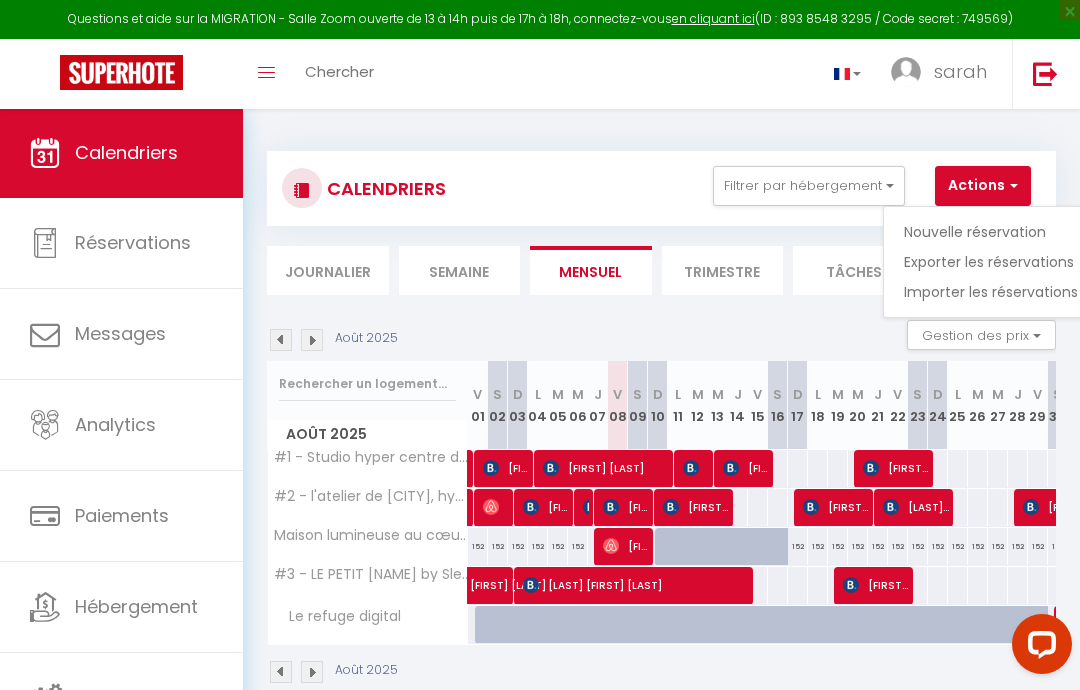 click at bounding box center [540, 345] 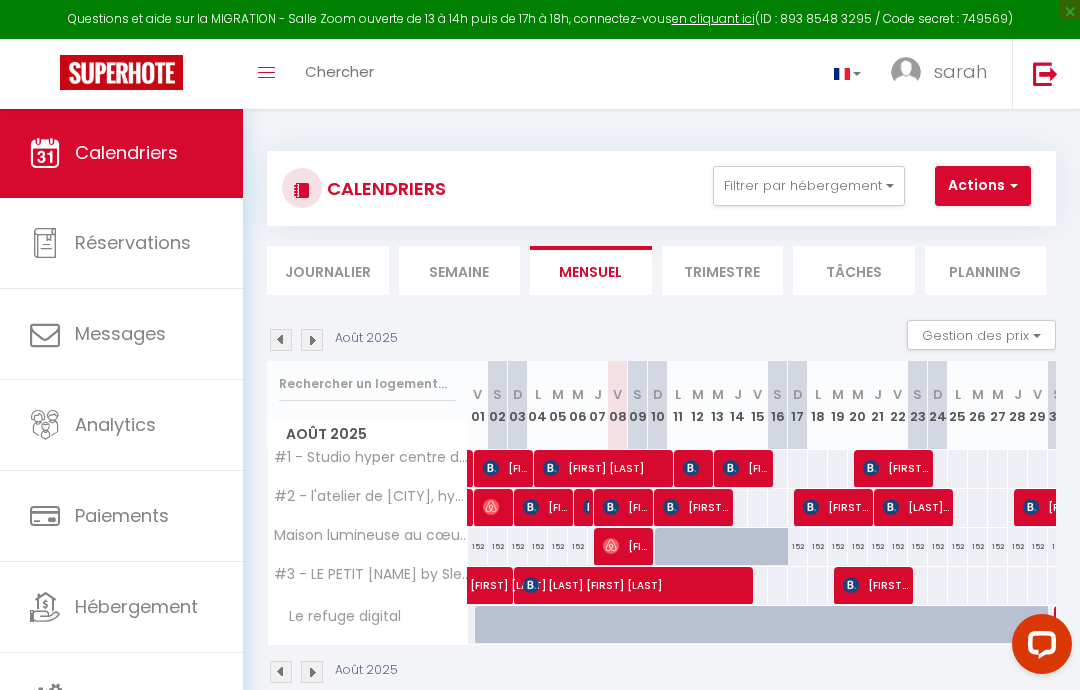 click on "Filtrer par hébergement" at bounding box center [809, 186] 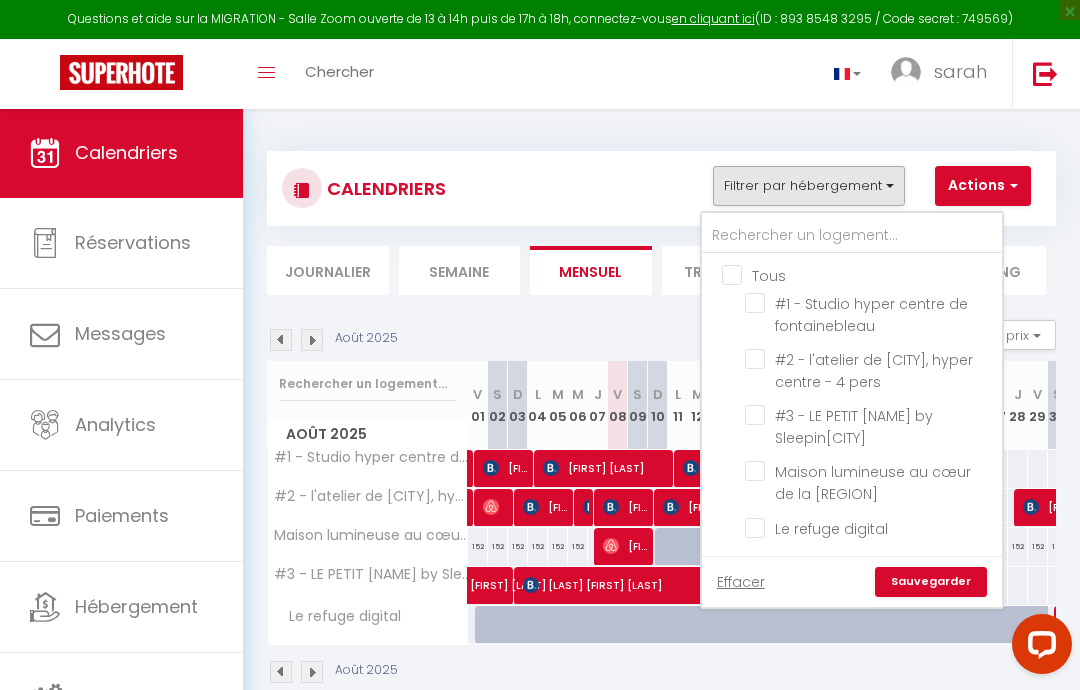 click on "Maison lumineuse au cœur de la [REGION]" at bounding box center (873, 483) 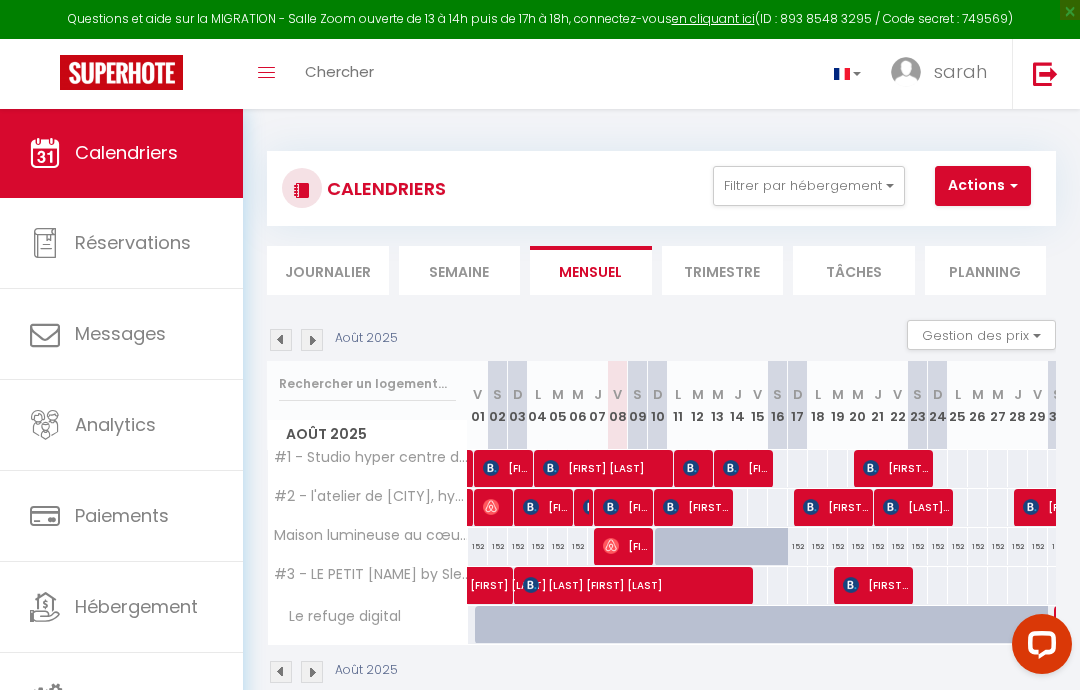 click at bounding box center (1011, 185) 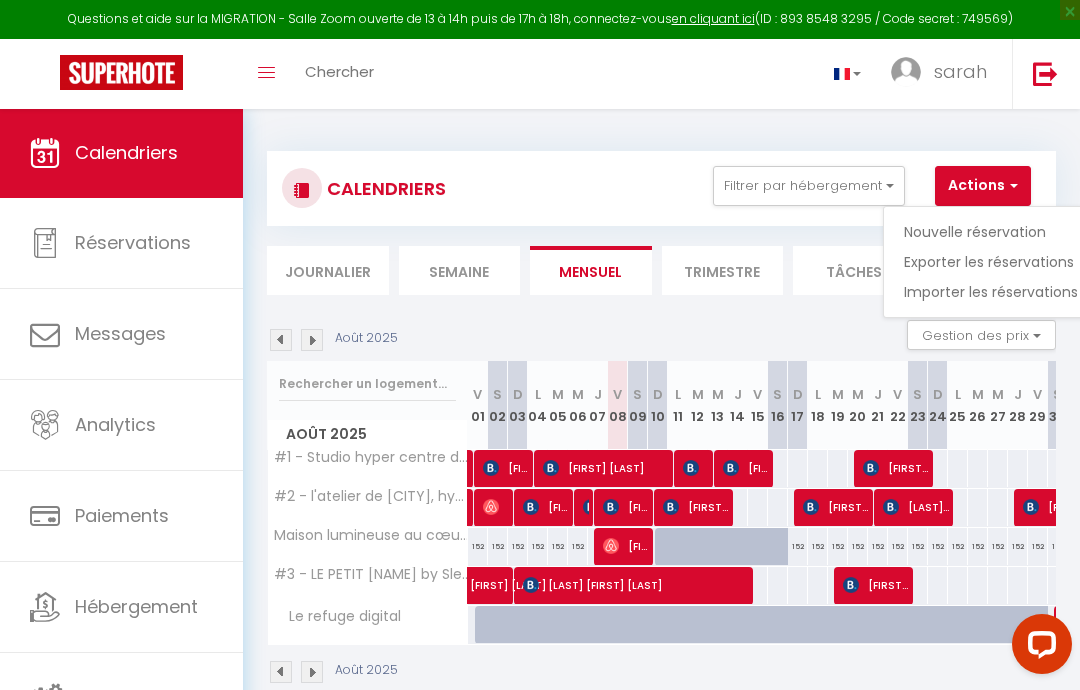 click at bounding box center [540, 345] 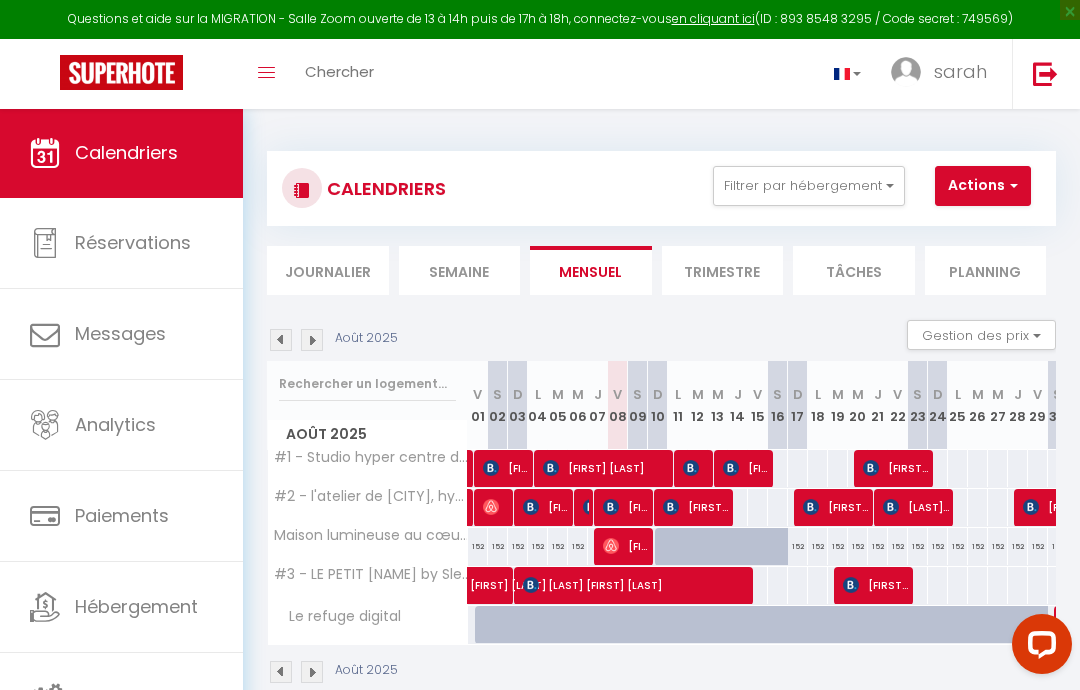 click at bounding box center [1045, 73] 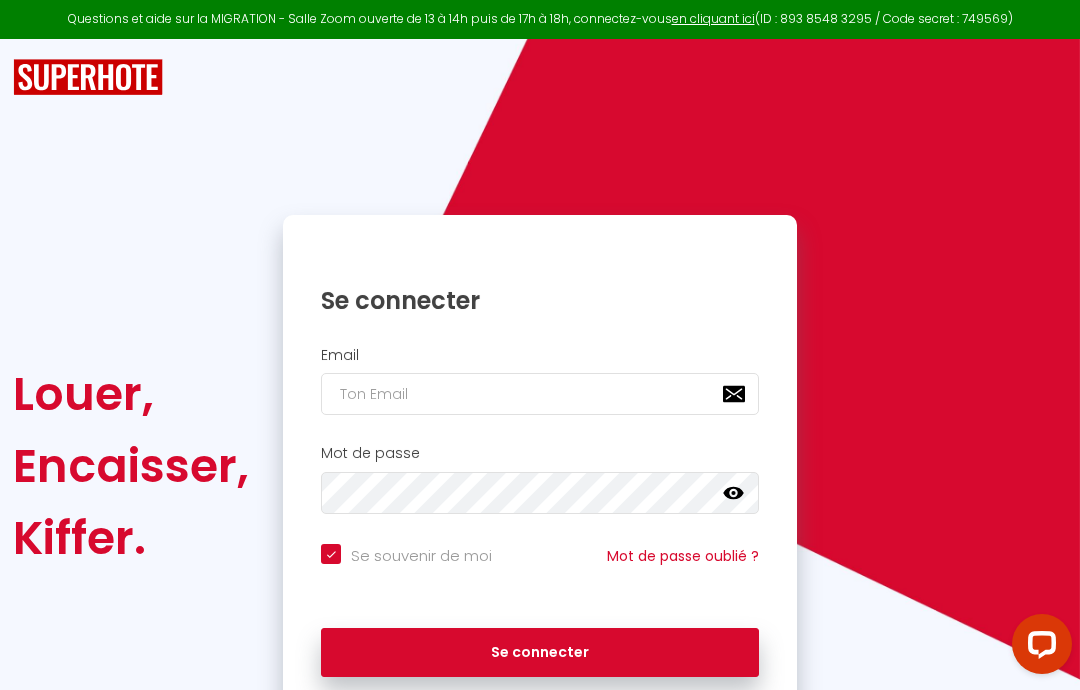 click at bounding box center (540, 394) 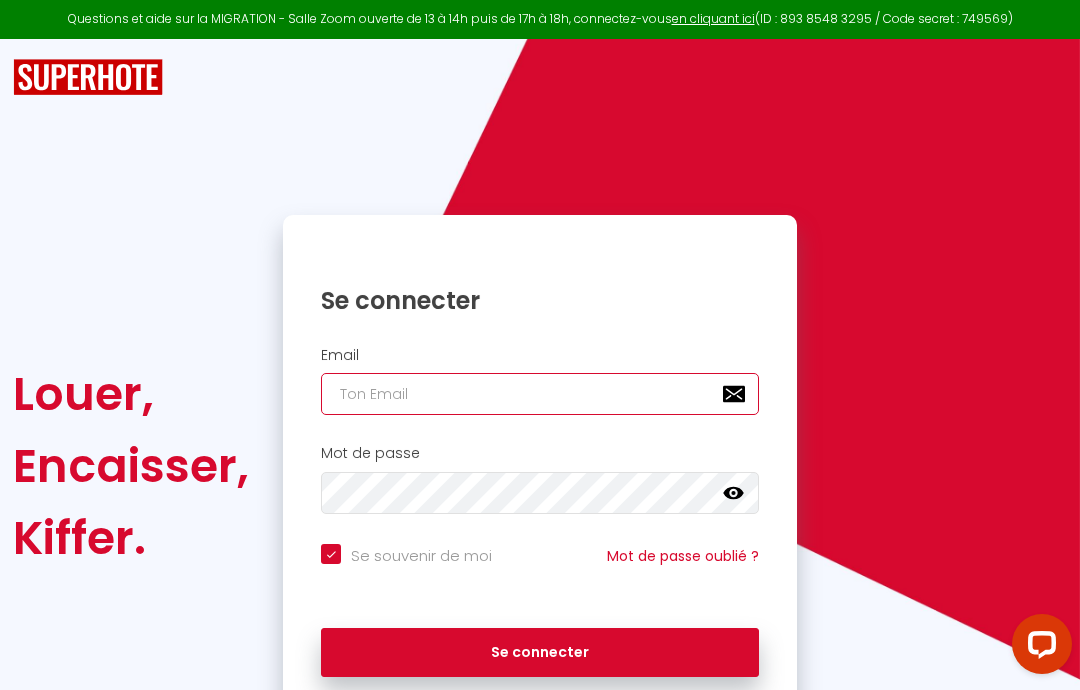 type on "[FIRST]+[LAST]@[DOMAIN]" 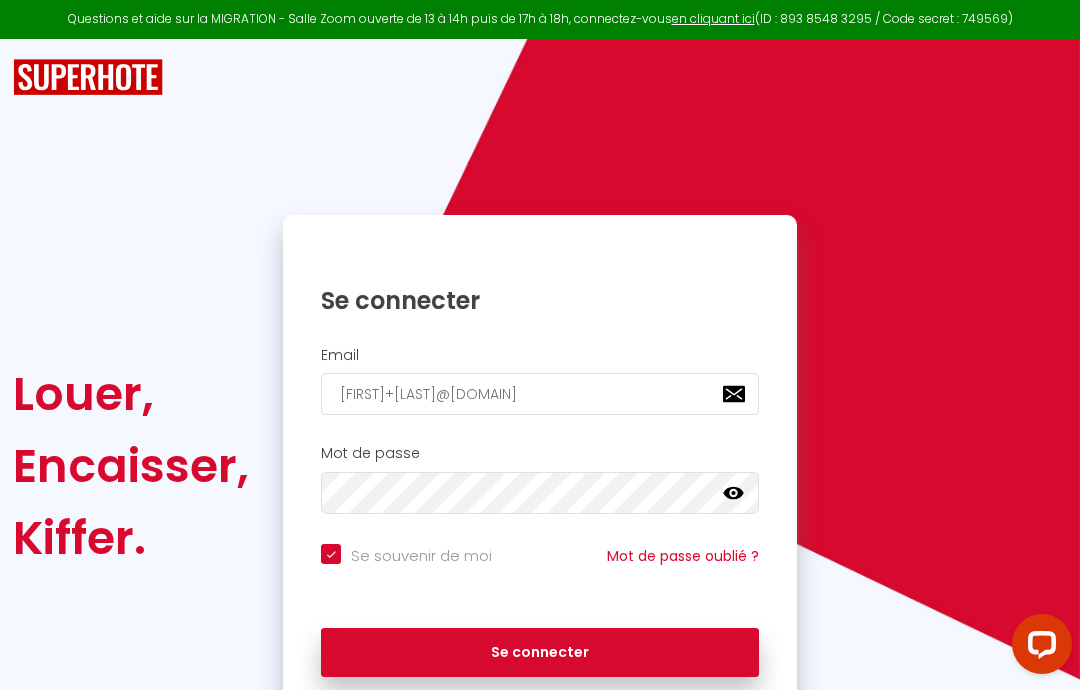 click on "Se connecter" at bounding box center [540, 653] 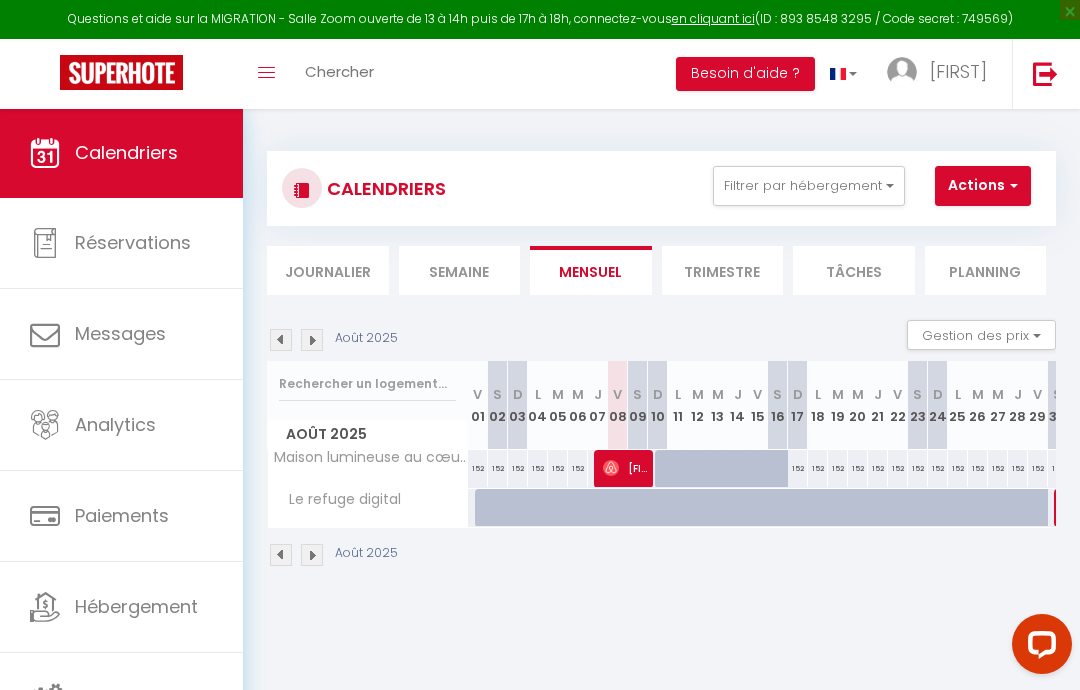 click on "Actions" at bounding box center [983, 186] 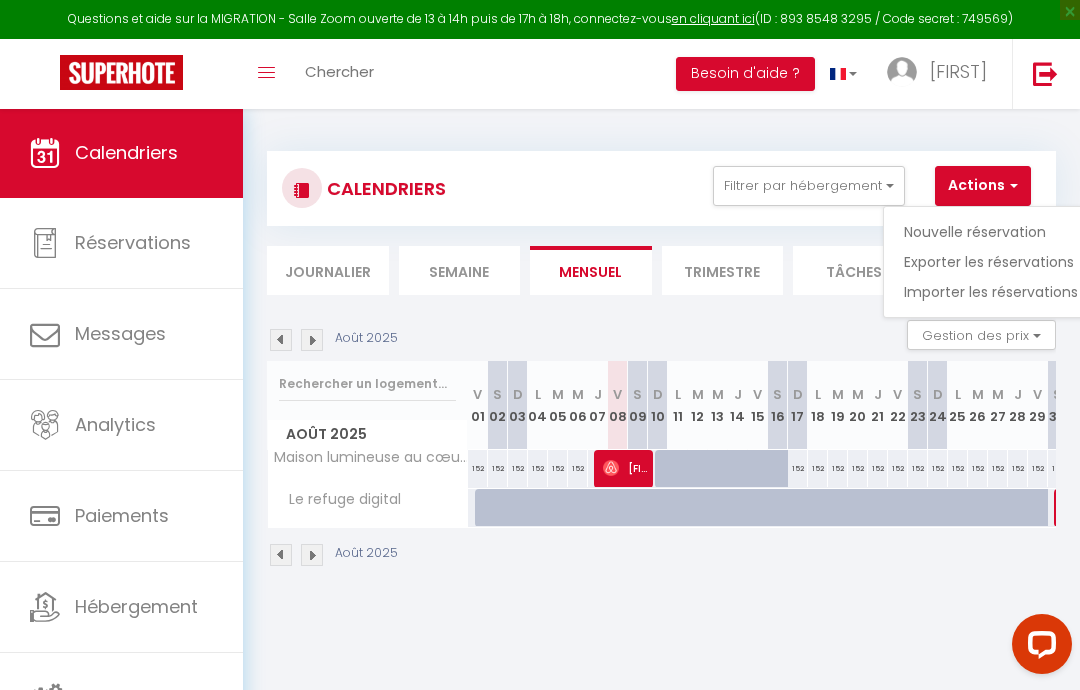 click at bounding box center [540, 345] 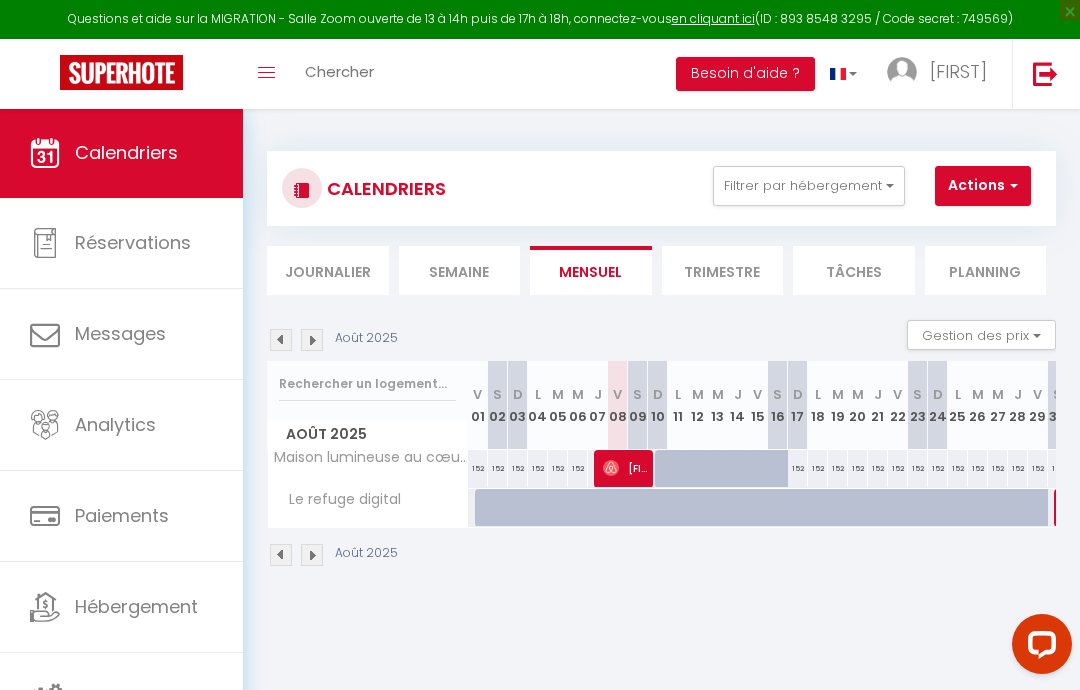 click on "Filtrer par hébergement" at bounding box center [809, 186] 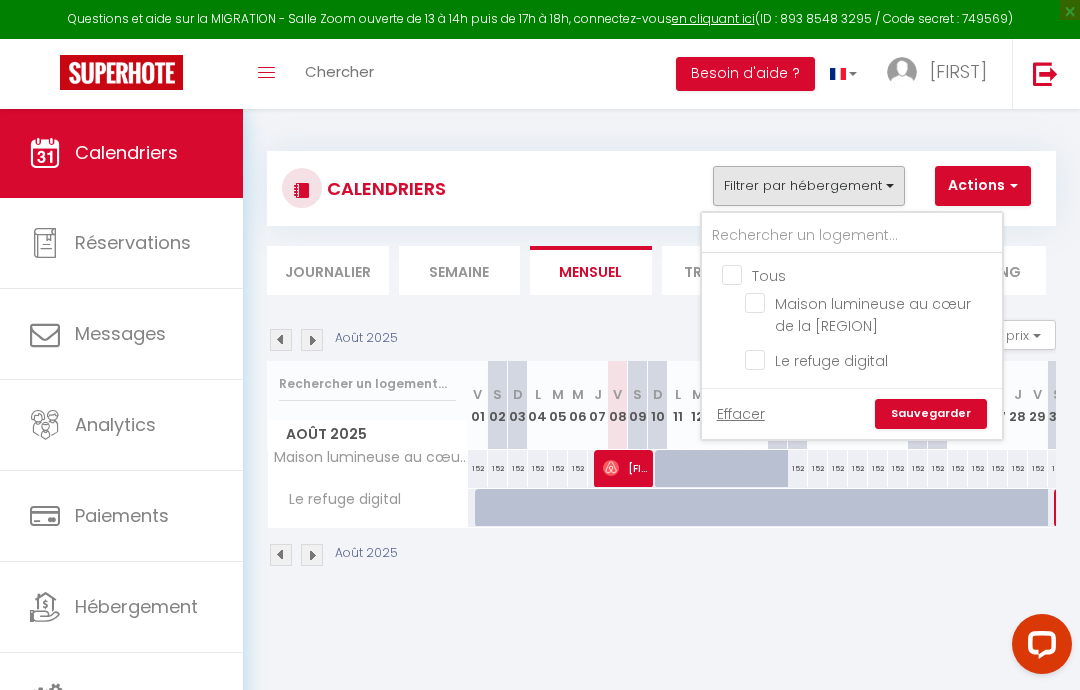 click at bounding box center [540, 345] 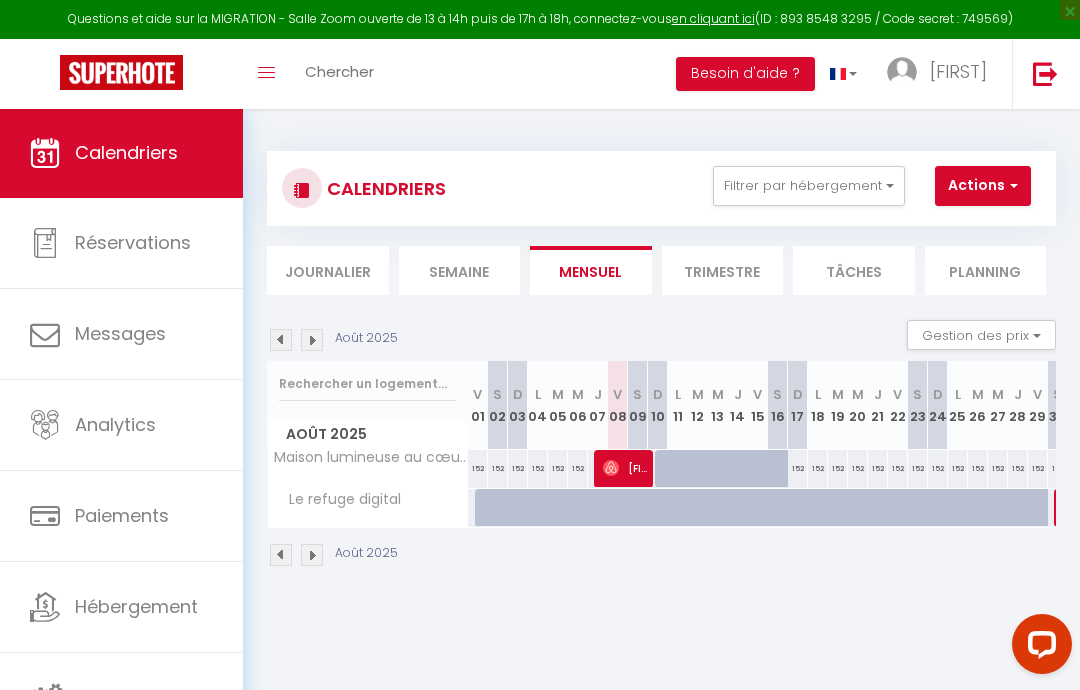 click on "Filtrer par hébergement" at bounding box center [809, 186] 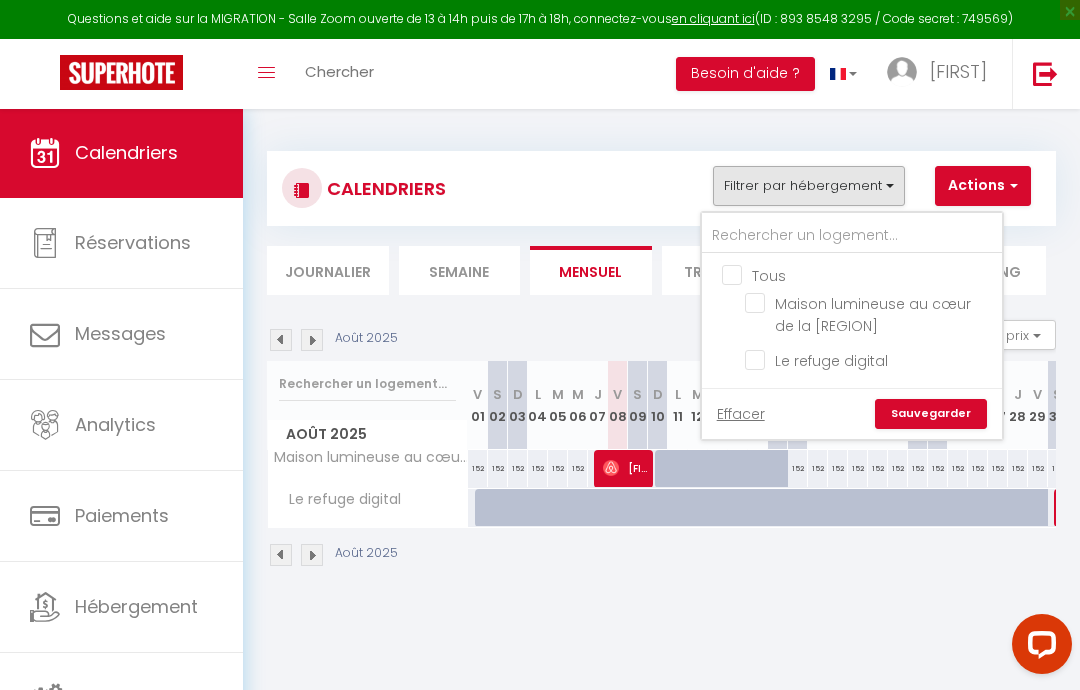 click at bounding box center [540, 345] 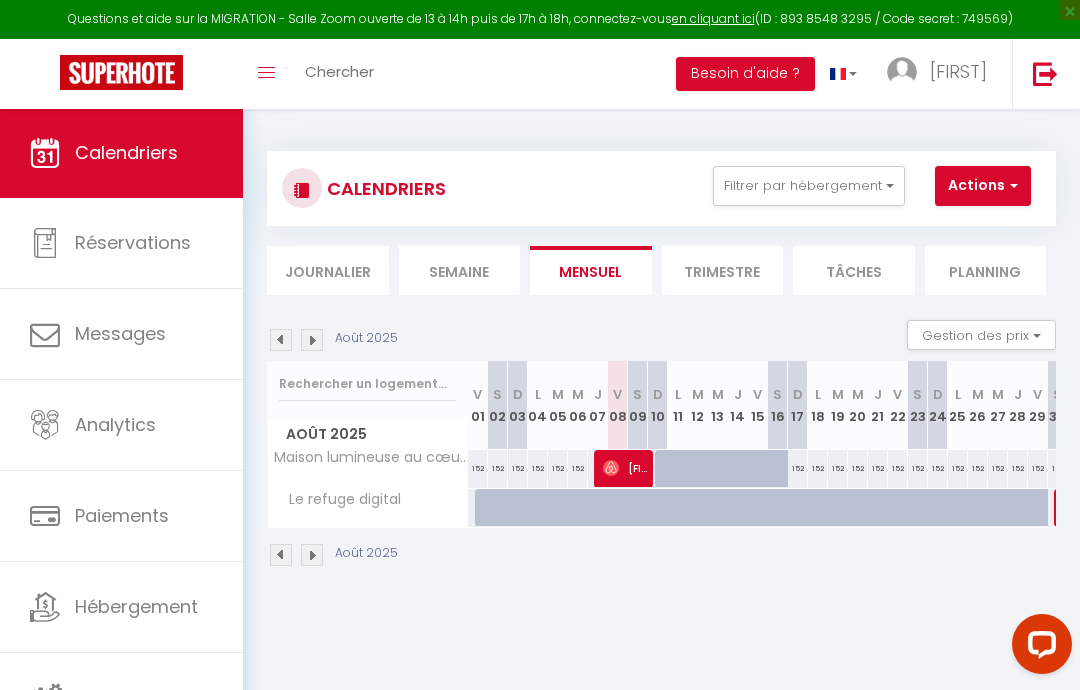 click on "Filtrer par hébergement" at bounding box center (809, 186) 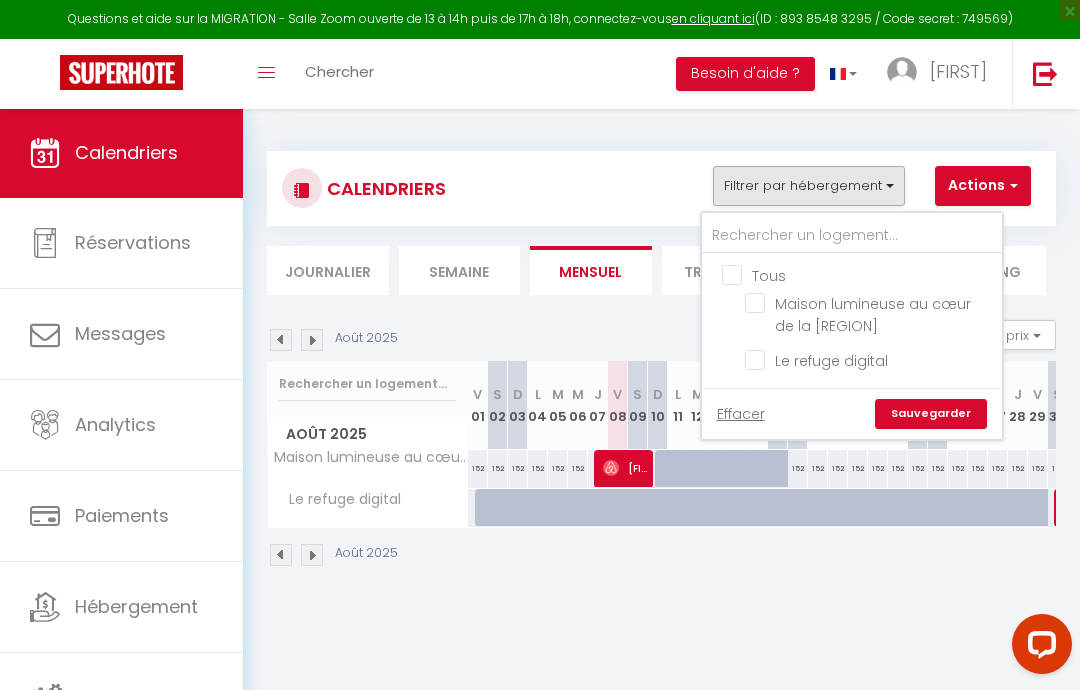 click at bounding box center [540, 345] 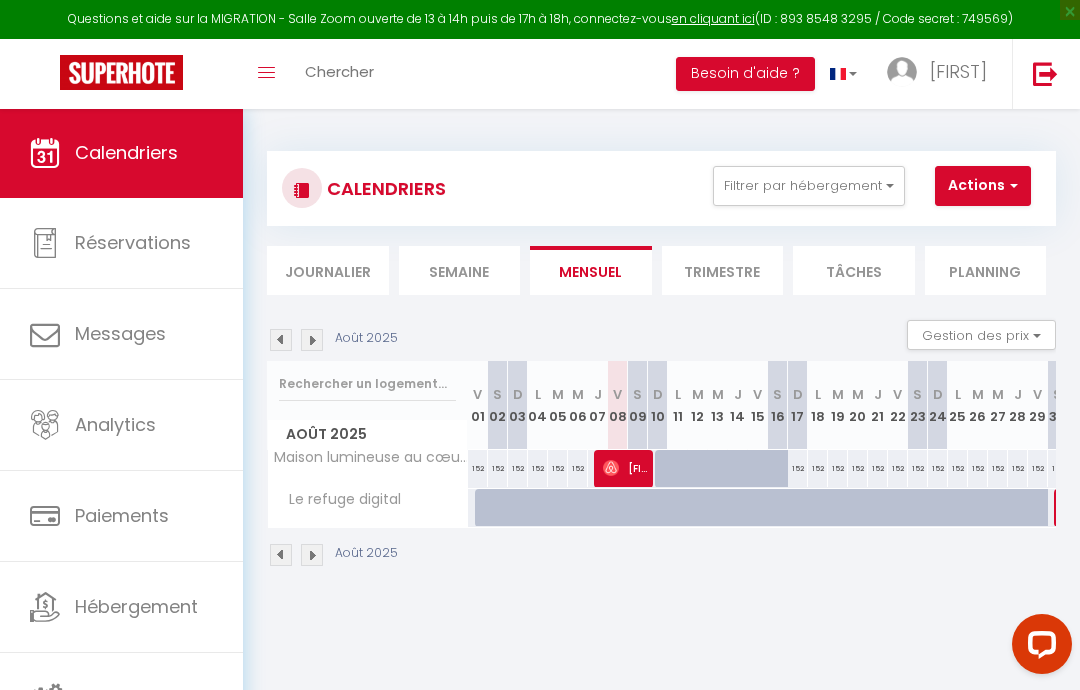 click on "Actions" at bounding box center [983, 186] 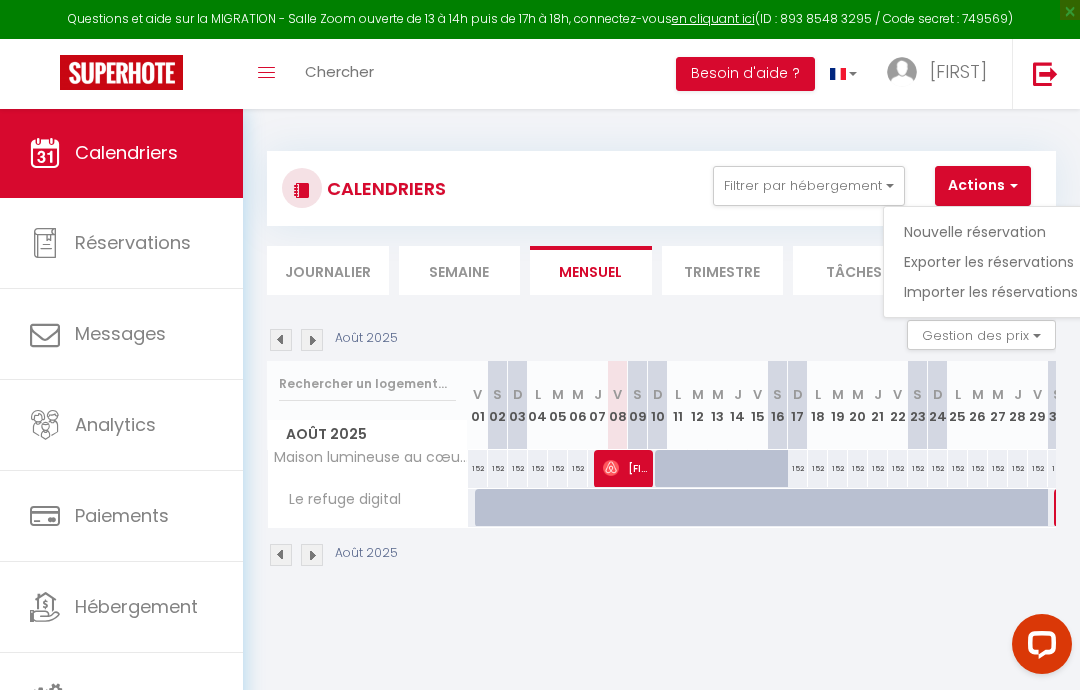 click at bounding box center [540, 345] 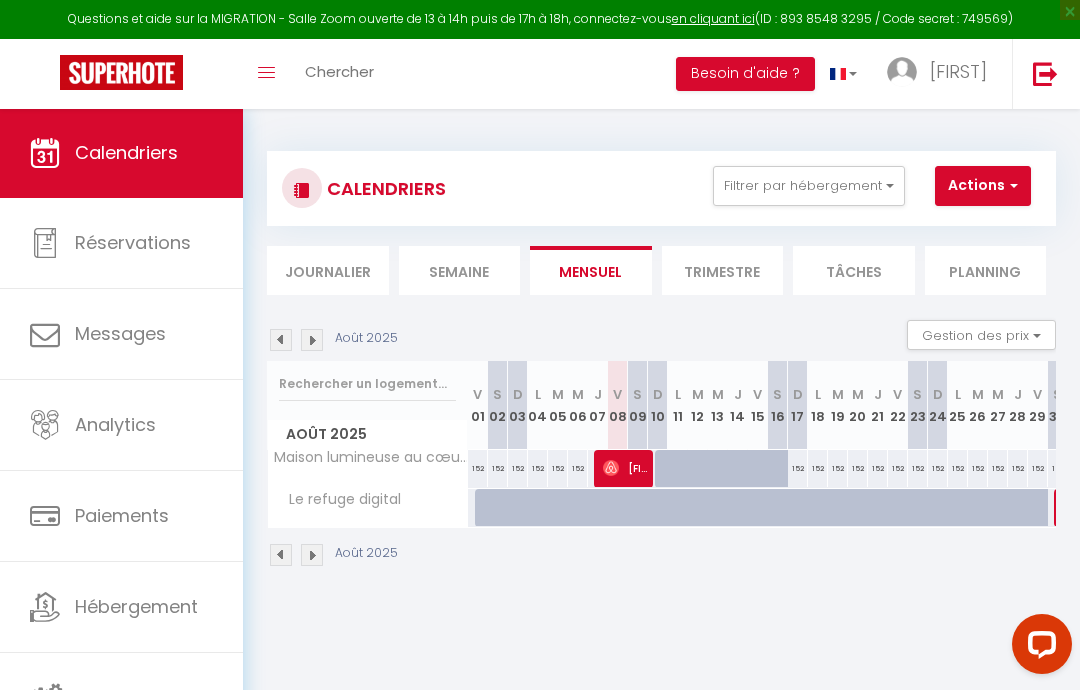 click on "[FIRST]" at bounding box center [958, 71] 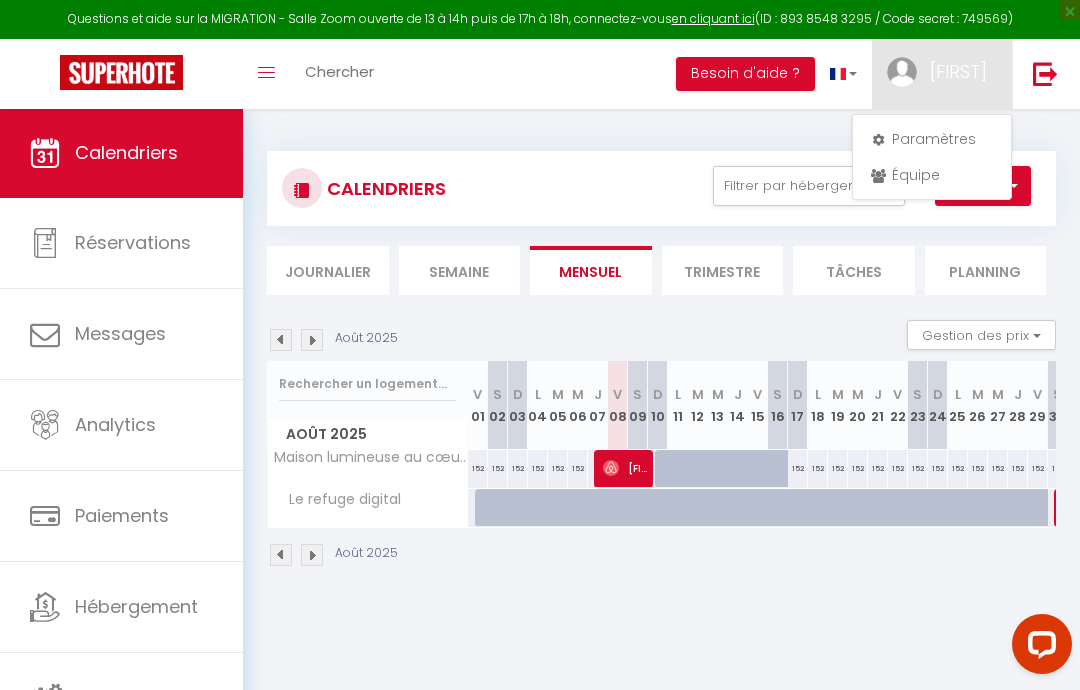 click on "Équipe" at bounding box center (932, 175) 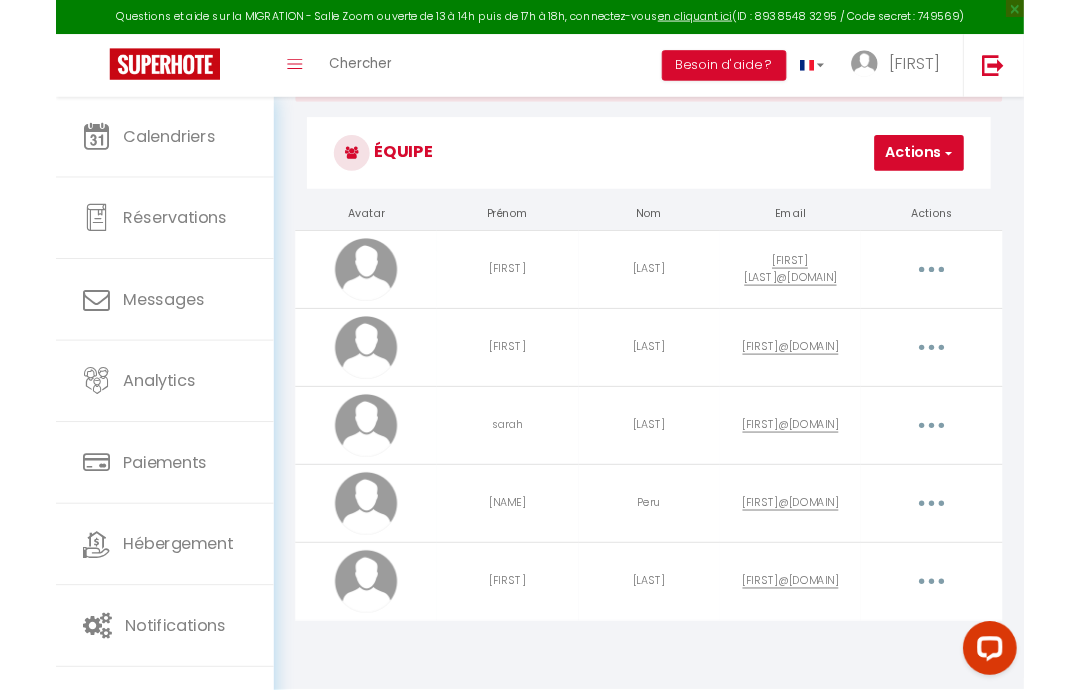 scroll, scrollTop: 175, scrollLeft: 0, axis: vertical 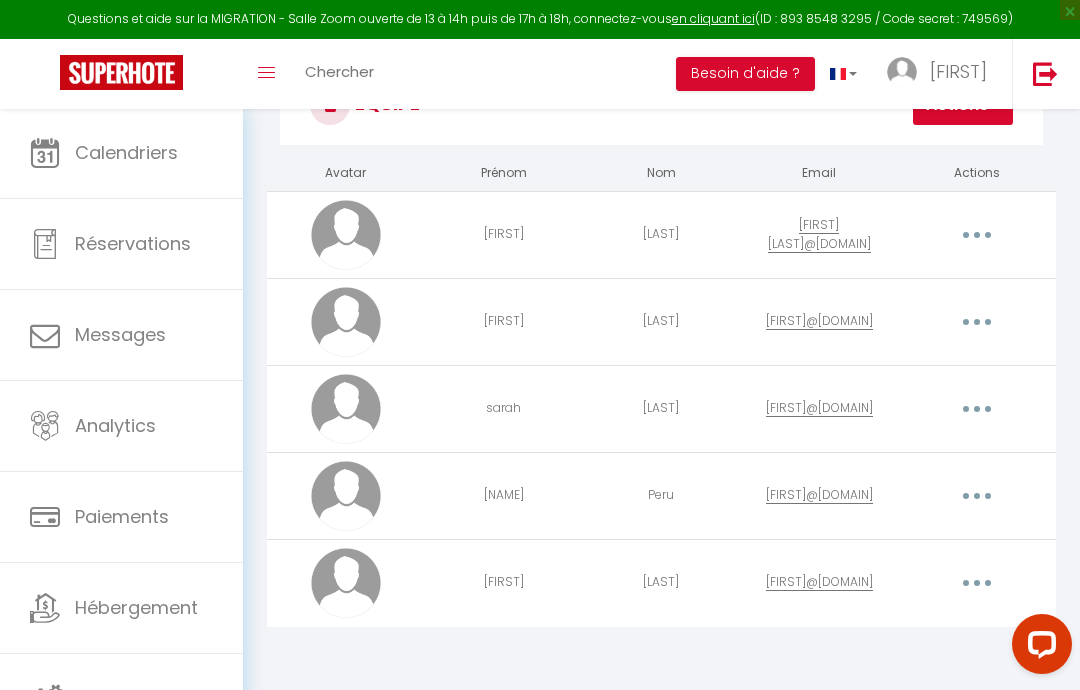click at bounding box center [977, 583] 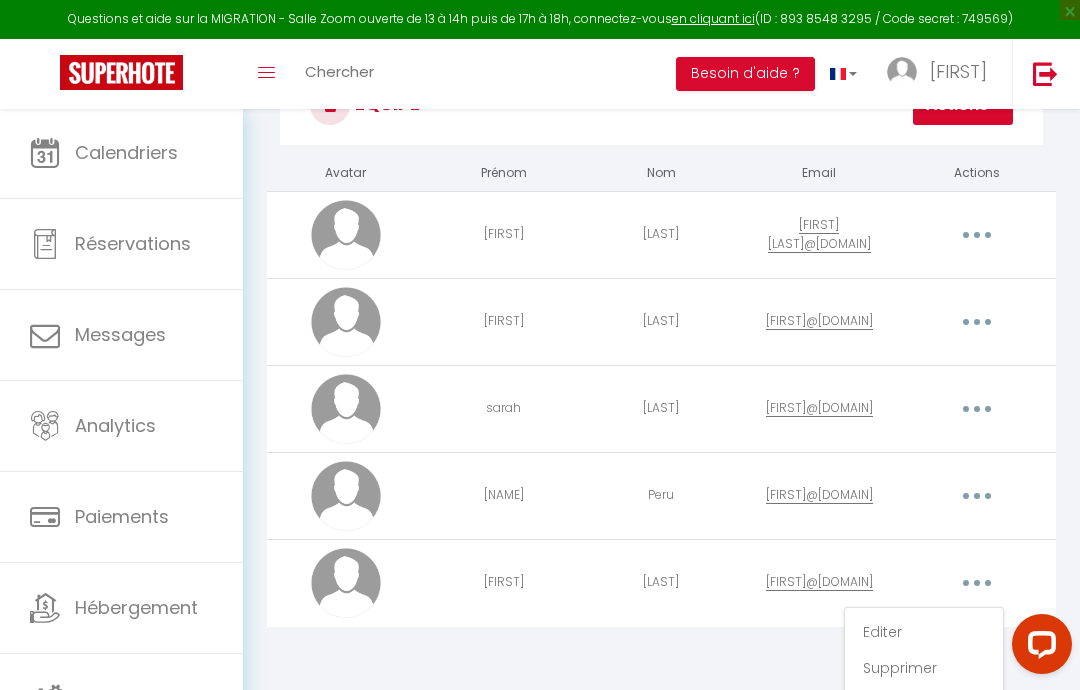 click at bounding box center [540, 345] 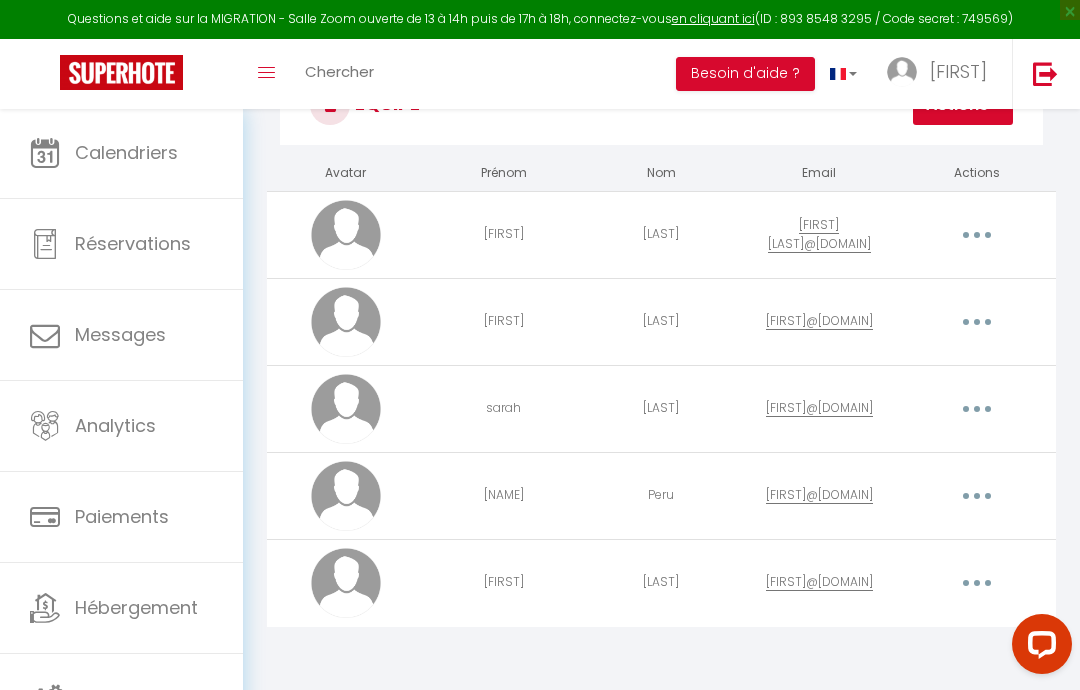 click on "[LAST]" at bounding box center (662, 582) 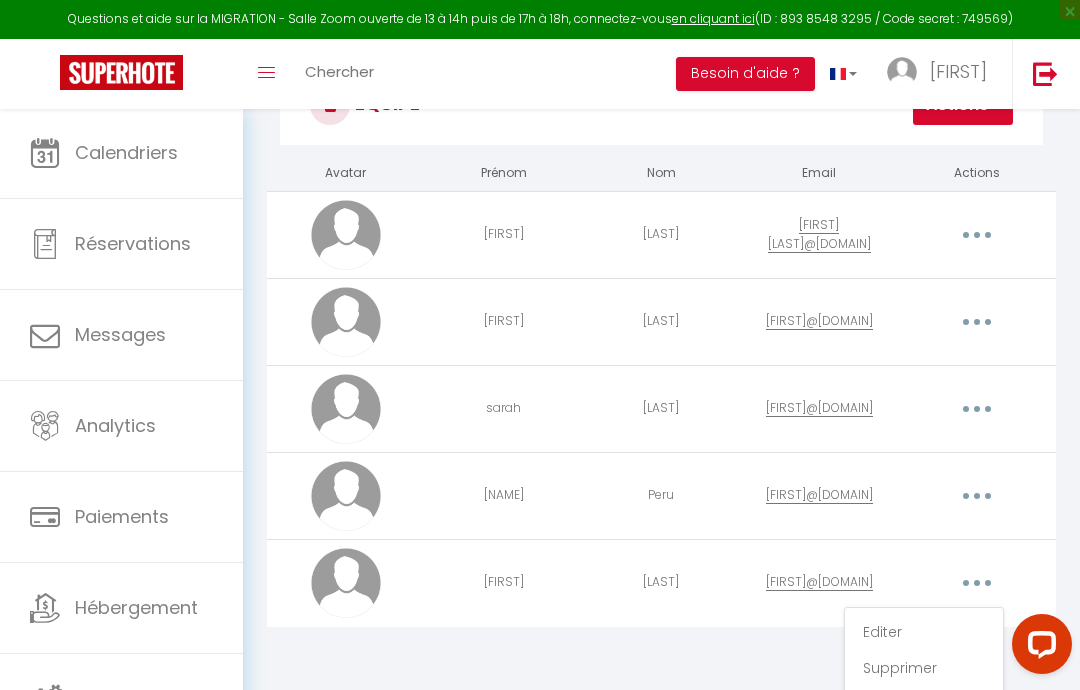 click at bounding box center [540, 345] 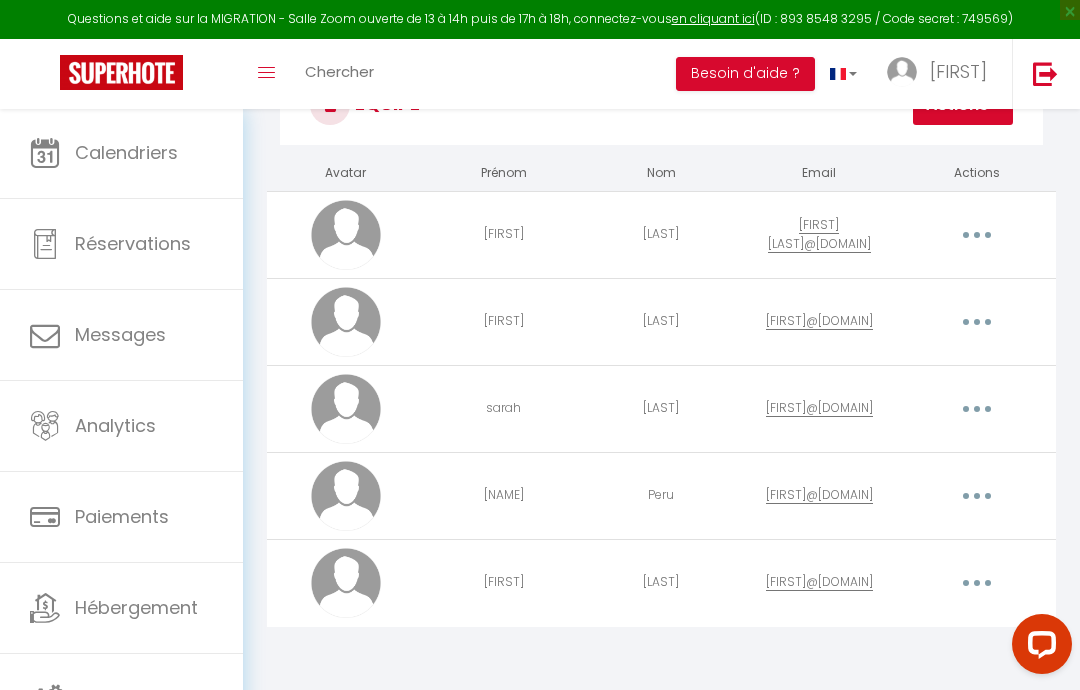 click at bounding box center (977, 583) 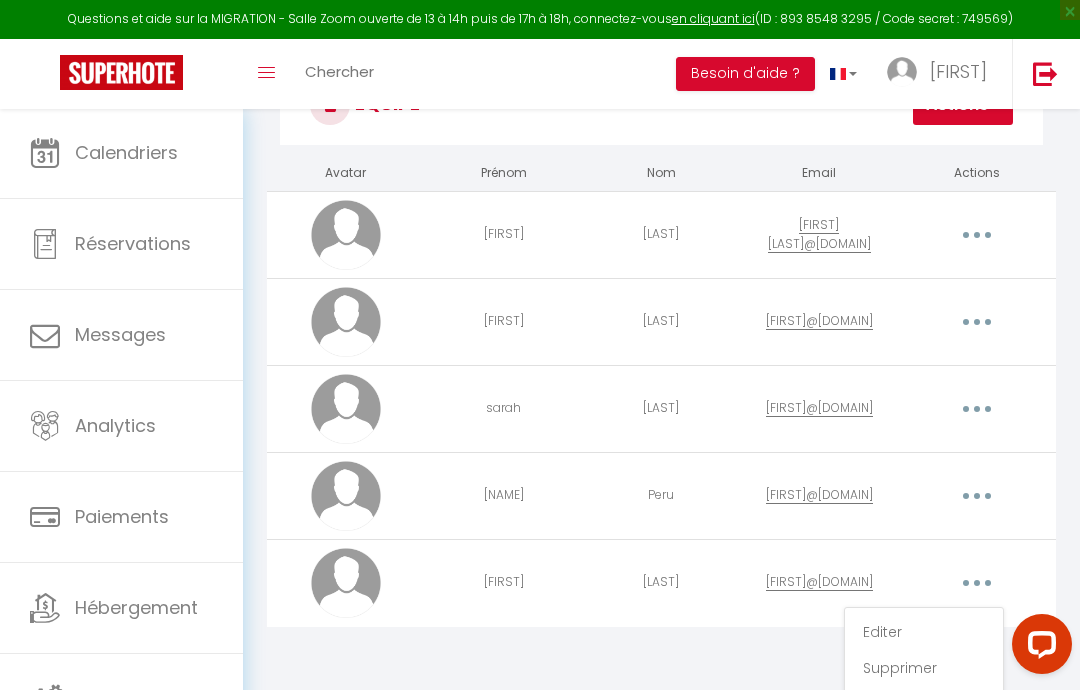 click on "Editer" at bounding box center (924, 632) 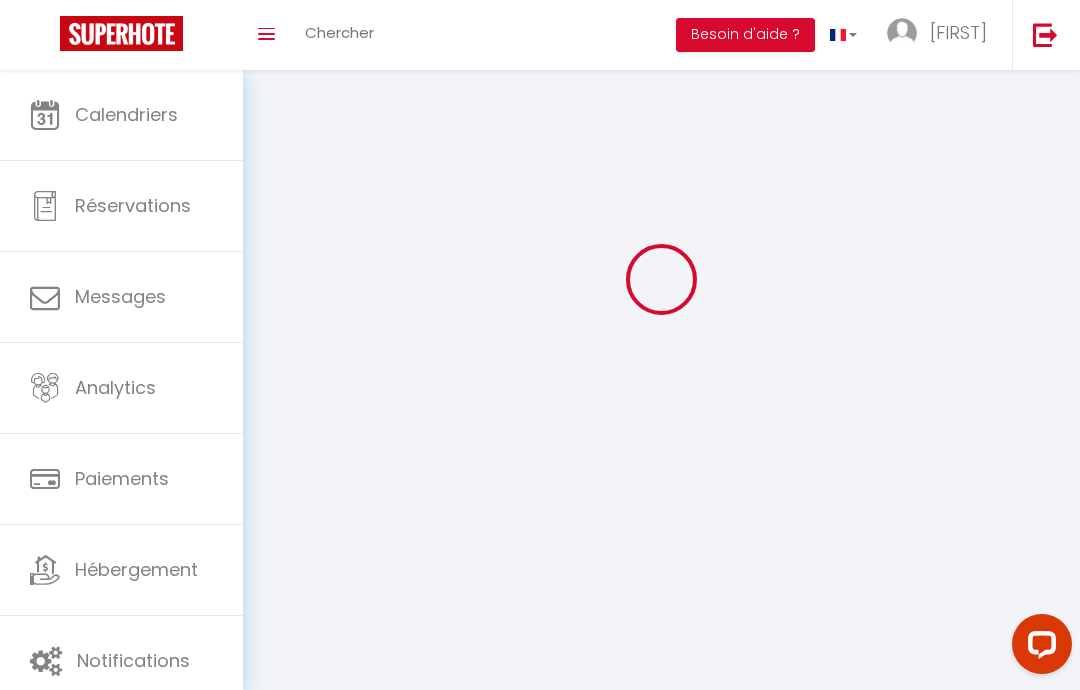 scroll, scrollTop: 70, scrollLeft: 0, axis: vertical 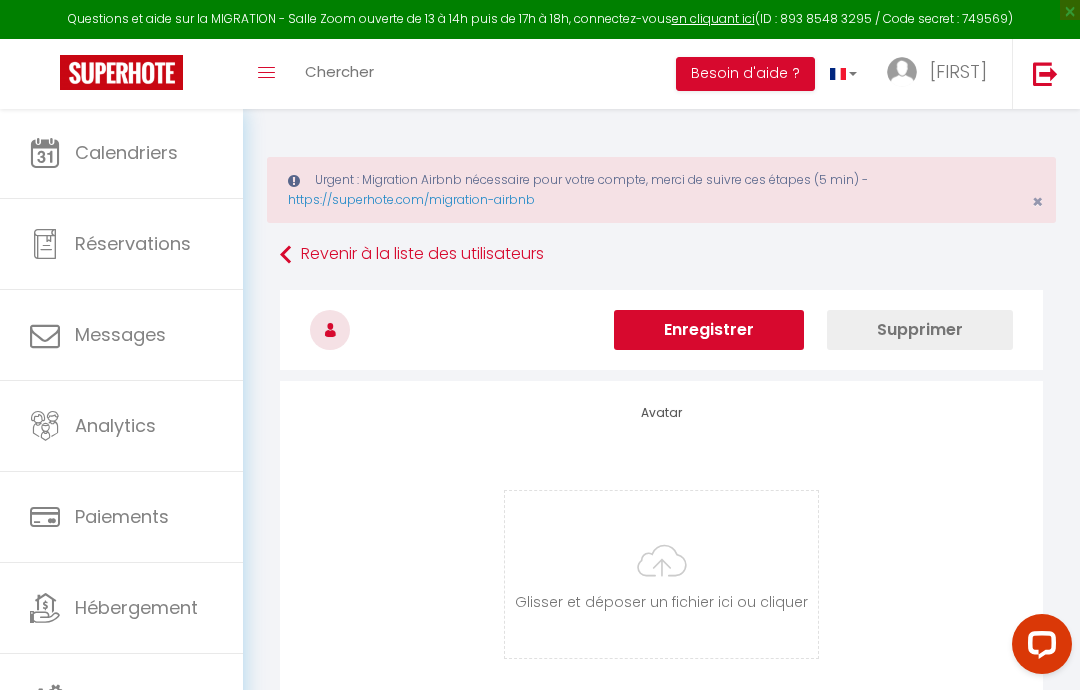 click on "Supprimer" at bounding box center [920, 330] 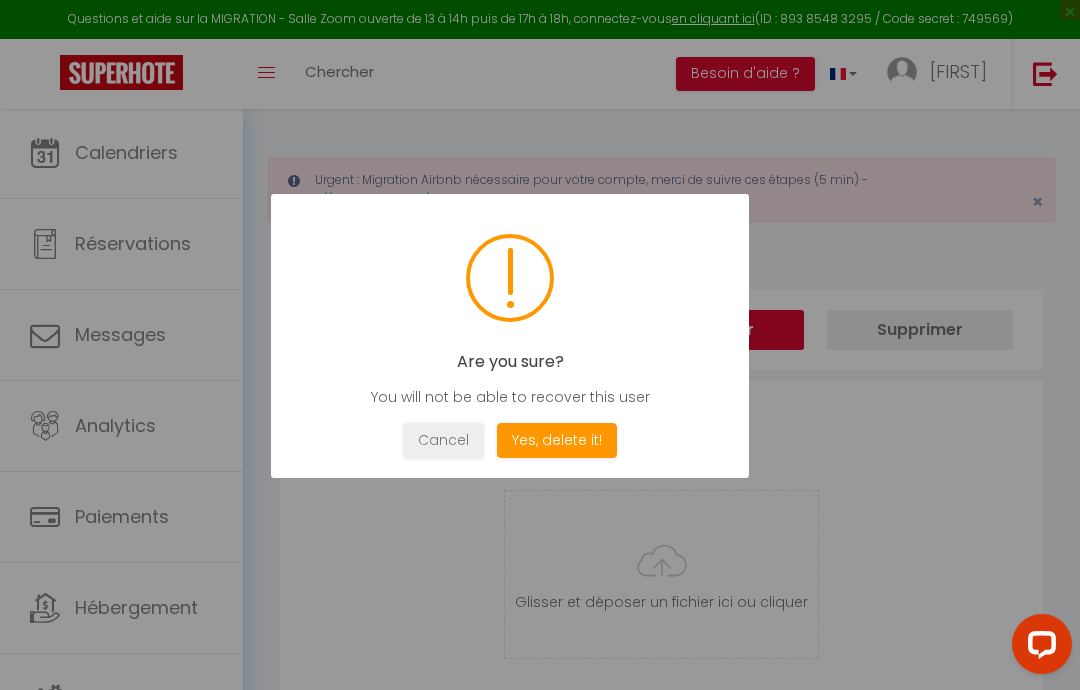 click on "Yes, delete it!" at bounding box center [557, 440] 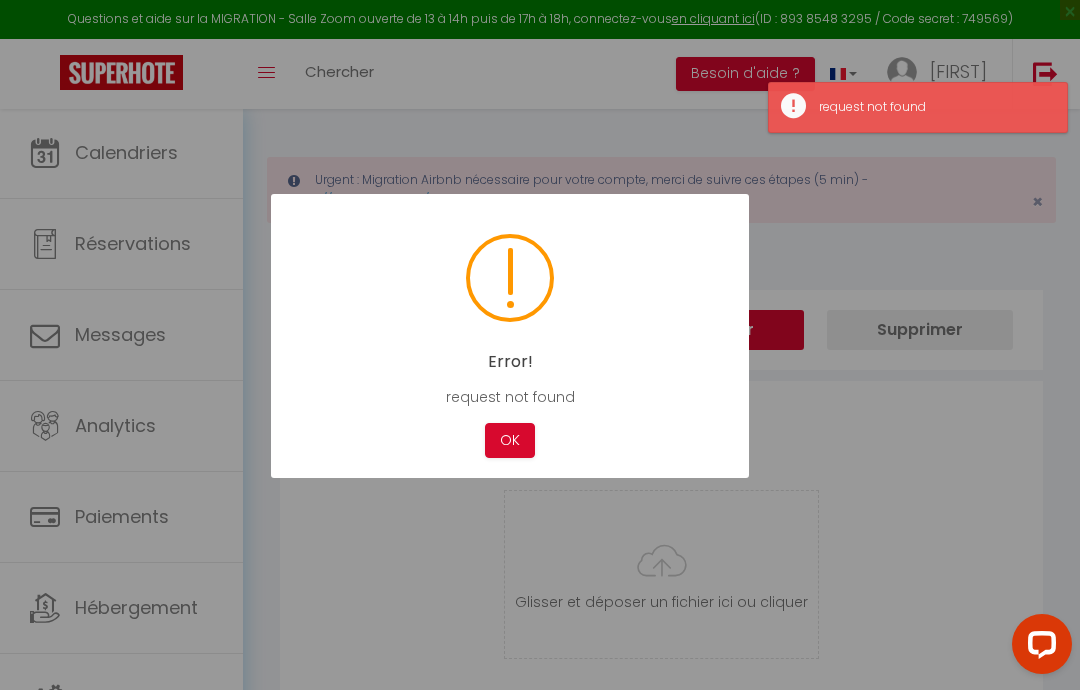 click on "OK" at bounding box center (510, 440) 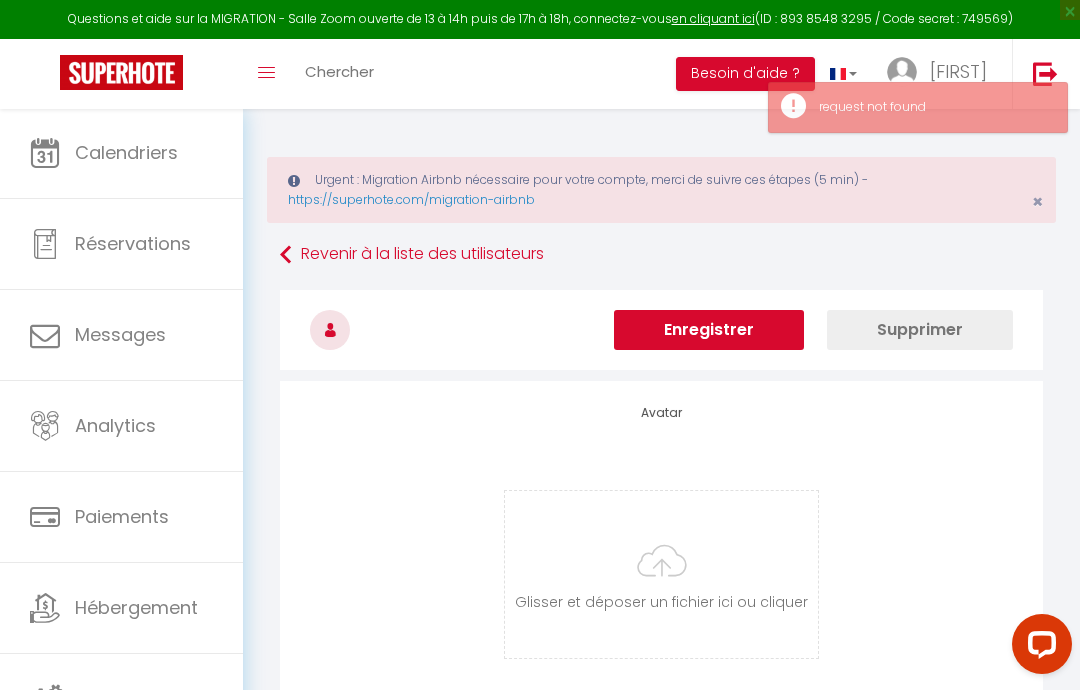 click on "Supprimer" at bounding box center [920, 330] 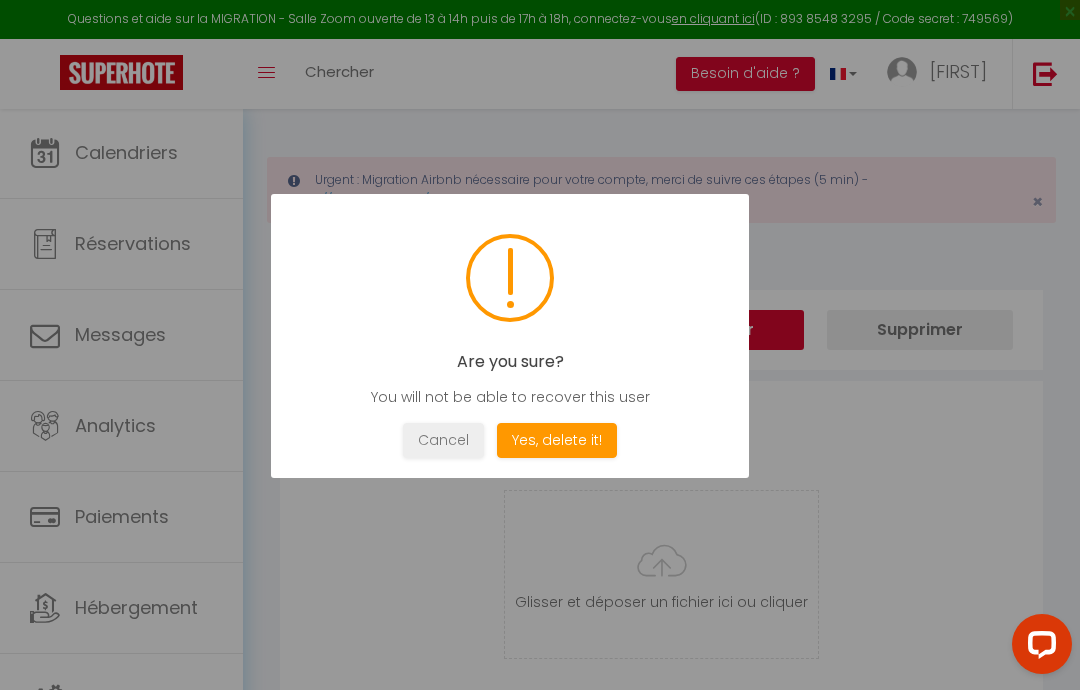click at bounding box center (540, 345) 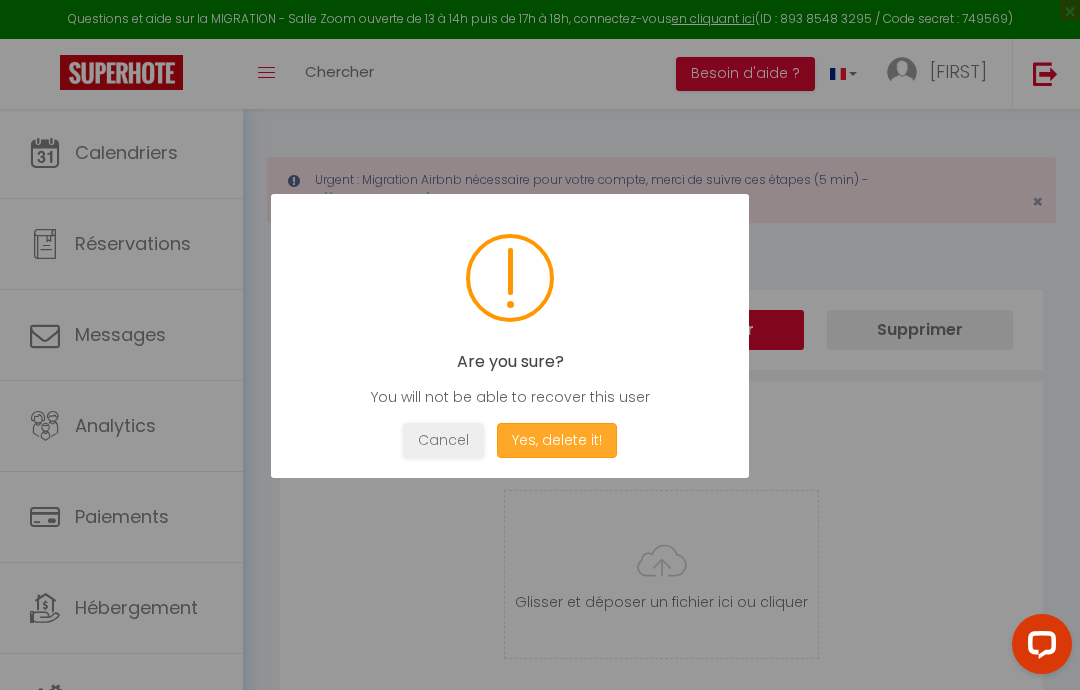 click on "Yes, delete it!" at bounding box center [557, 440] 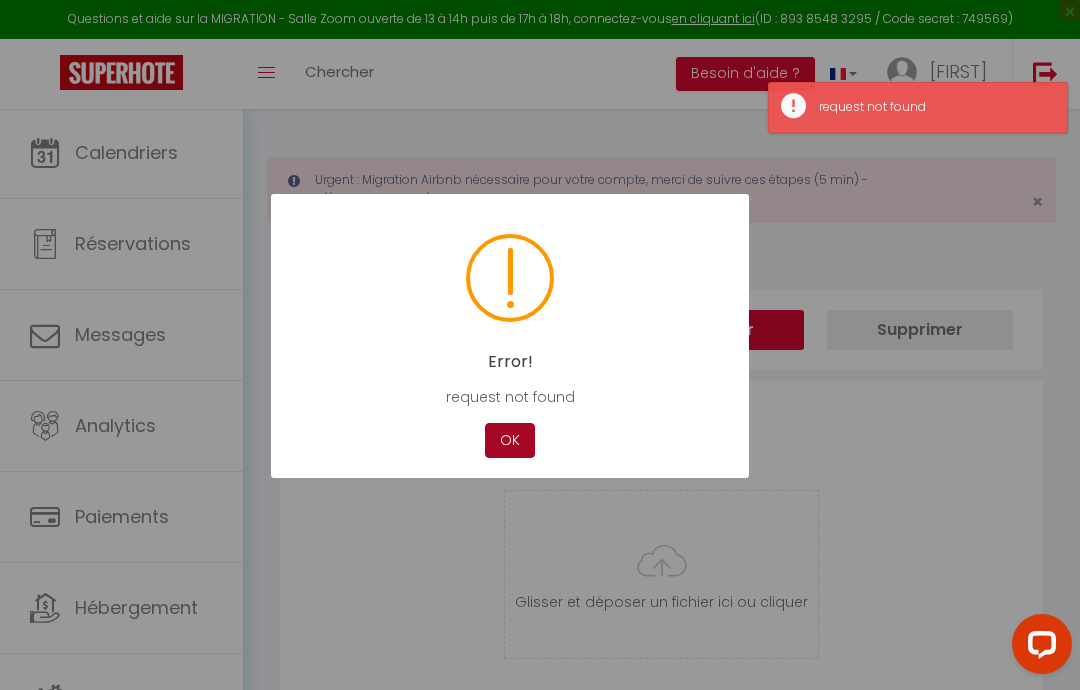 click on "OK" at bounding box center [510, 440] 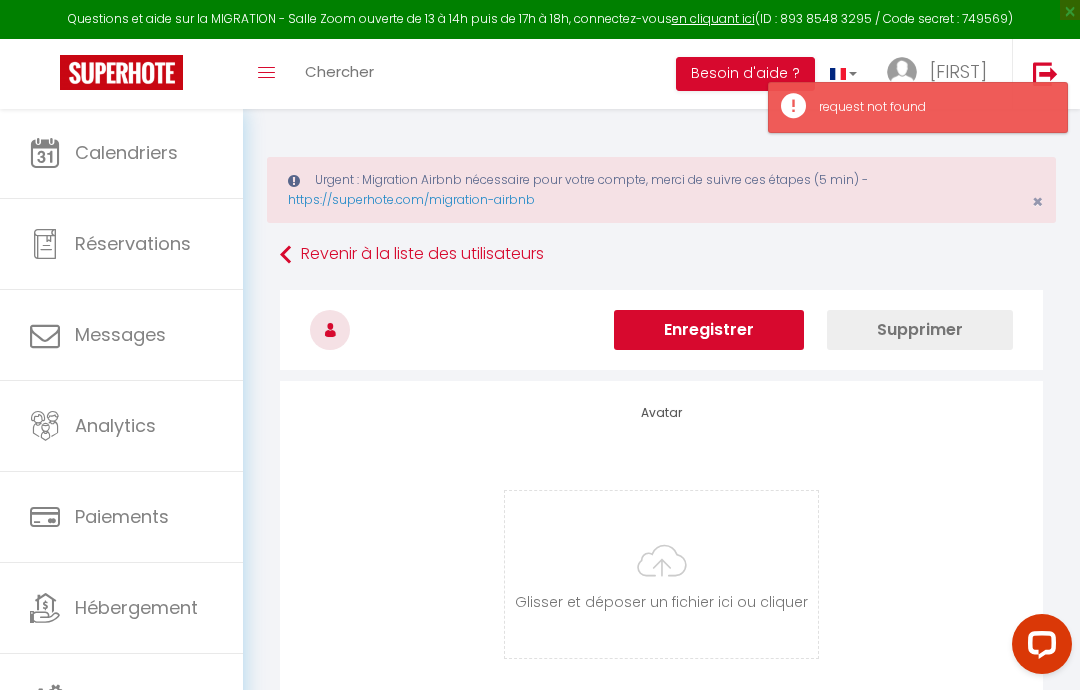 click on "Revenir à la liste des utilisateurs" at bounding box center [661, 255] 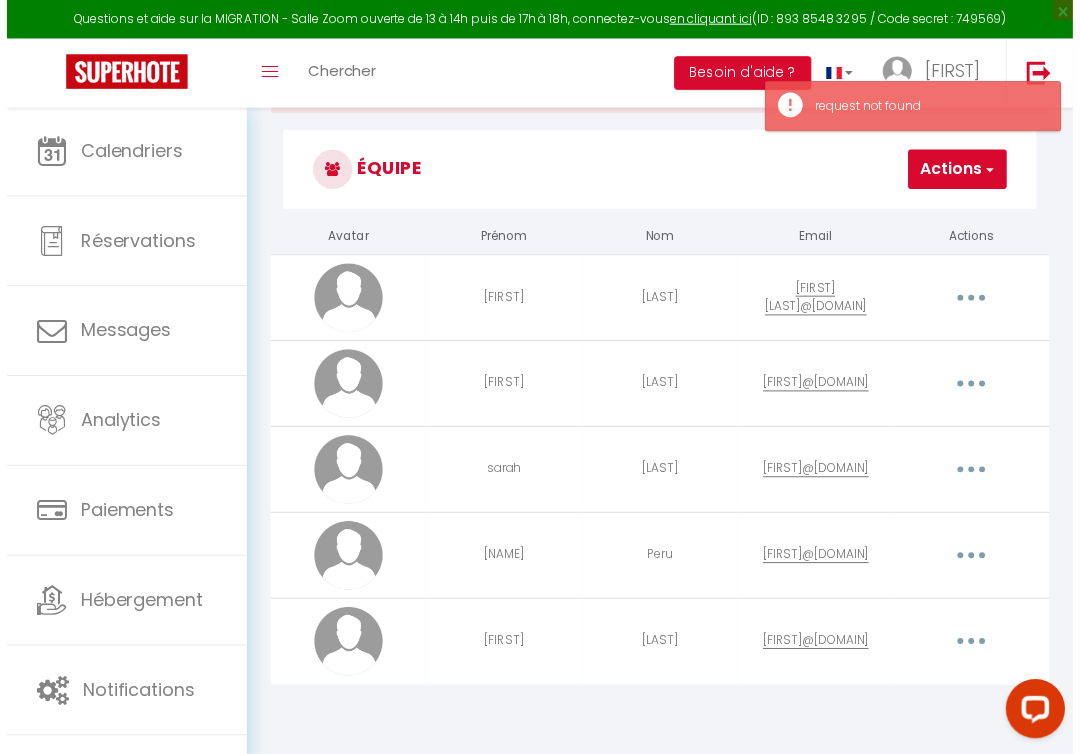 scroll, scrollTop: 109, scrollLeft: 0, axis: vertical 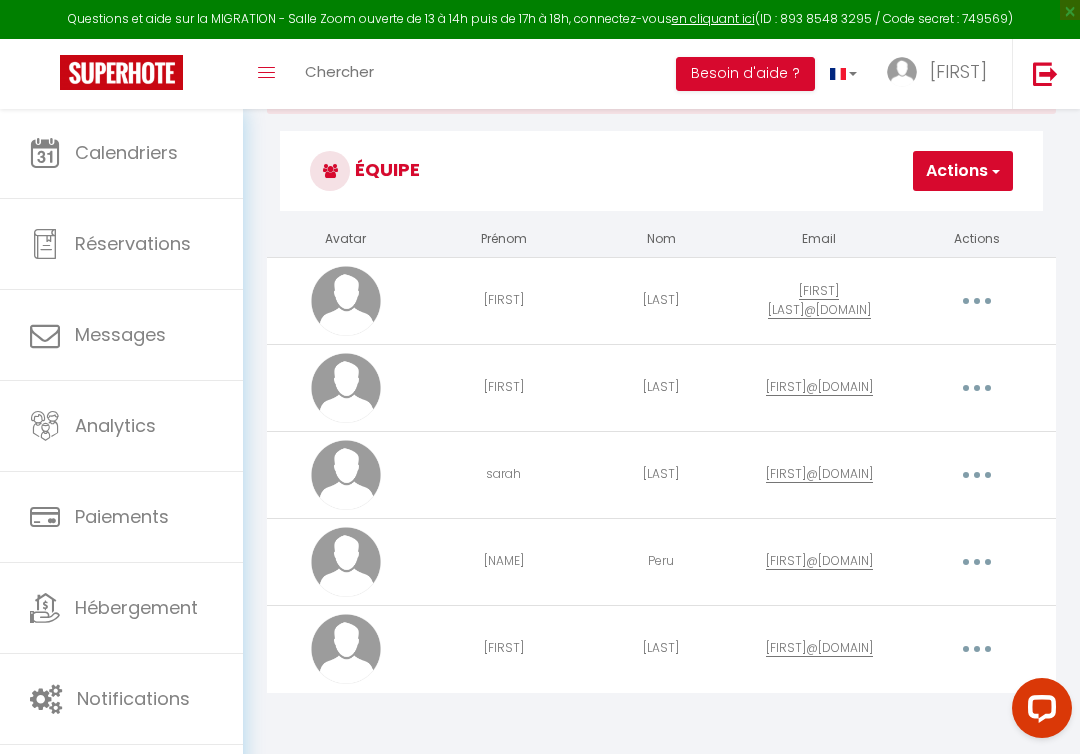 click at bounding box center [977, 649] 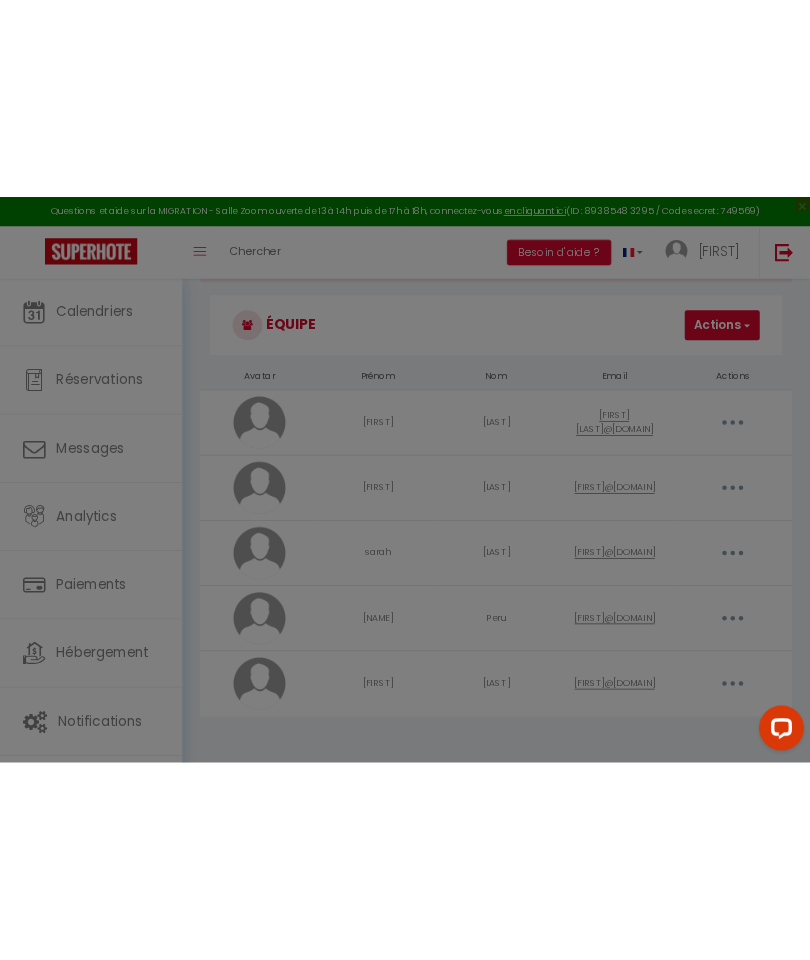 scroll, scrollTop: 0, scrollLeft: 0, axis: both 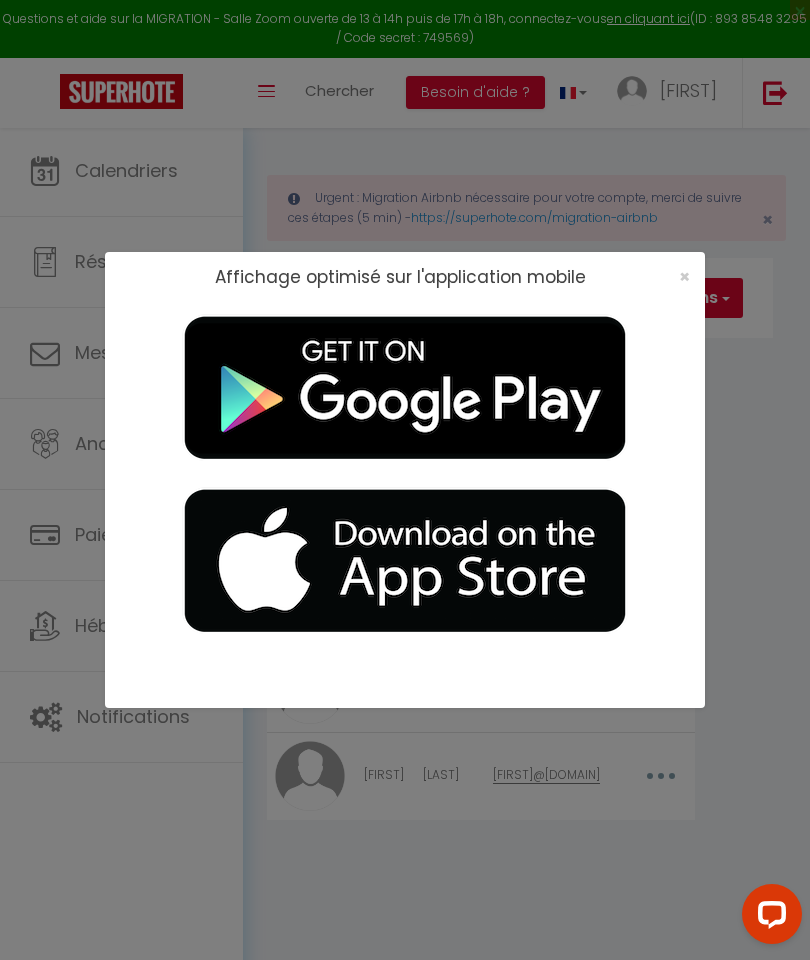 click on "×" at bounding box center (684, 276) 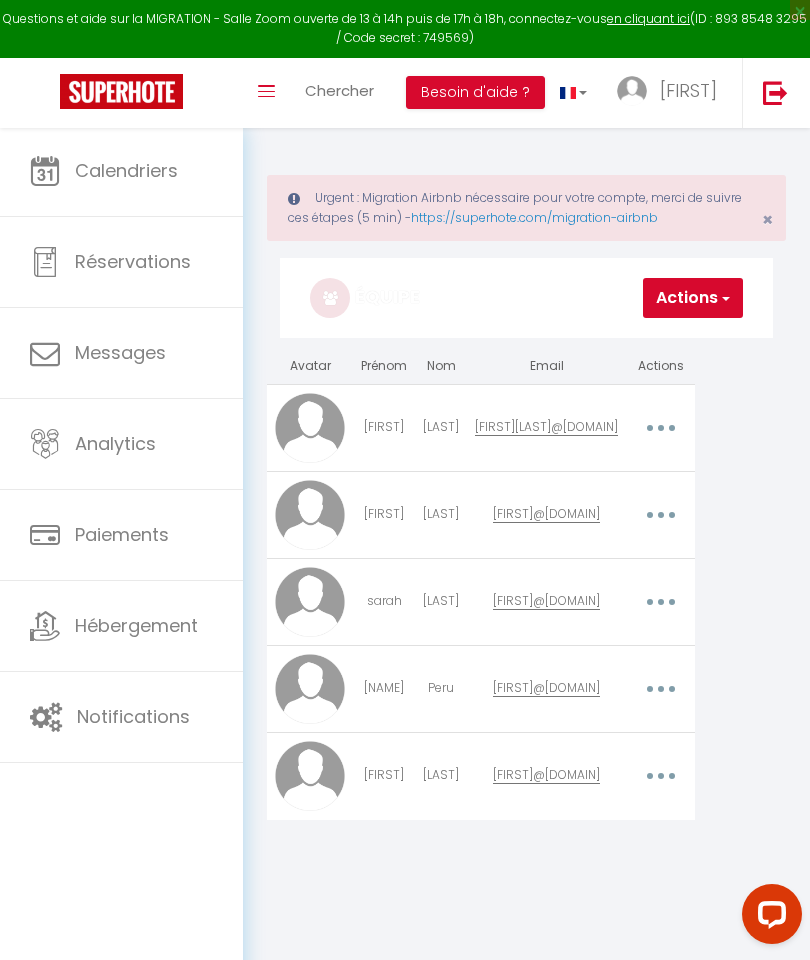 click at bounding box center (660, 776) 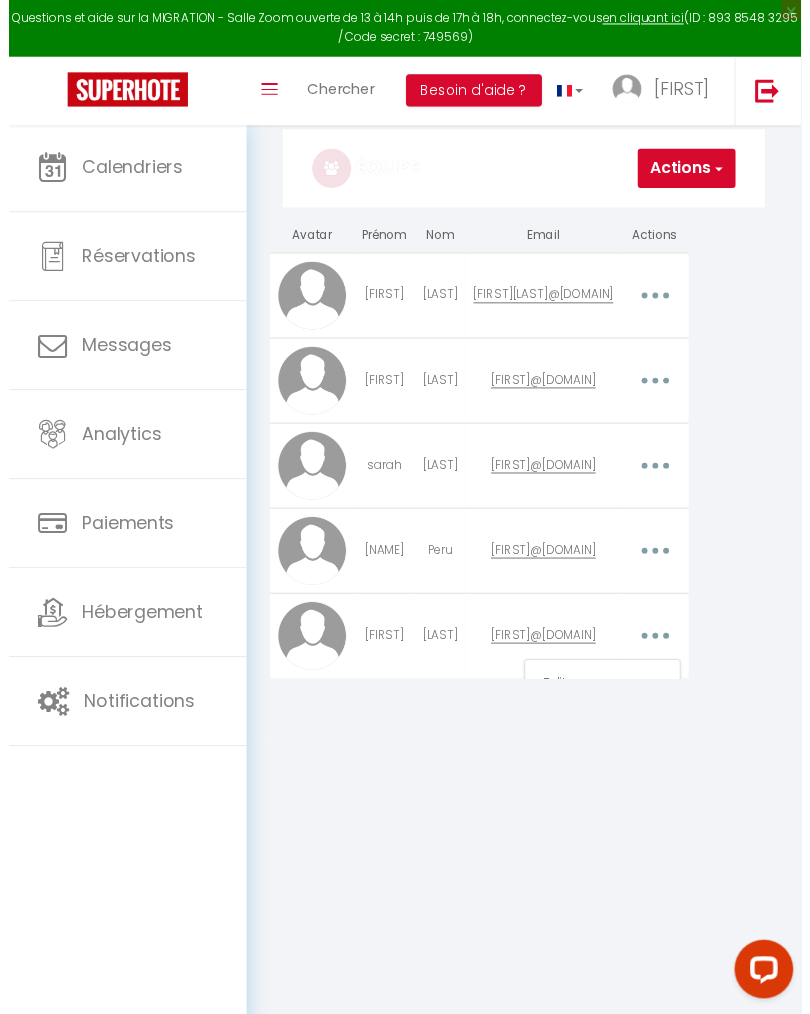 scroll, scrollTop: 124, scrollLeft: 0, axis: vertical 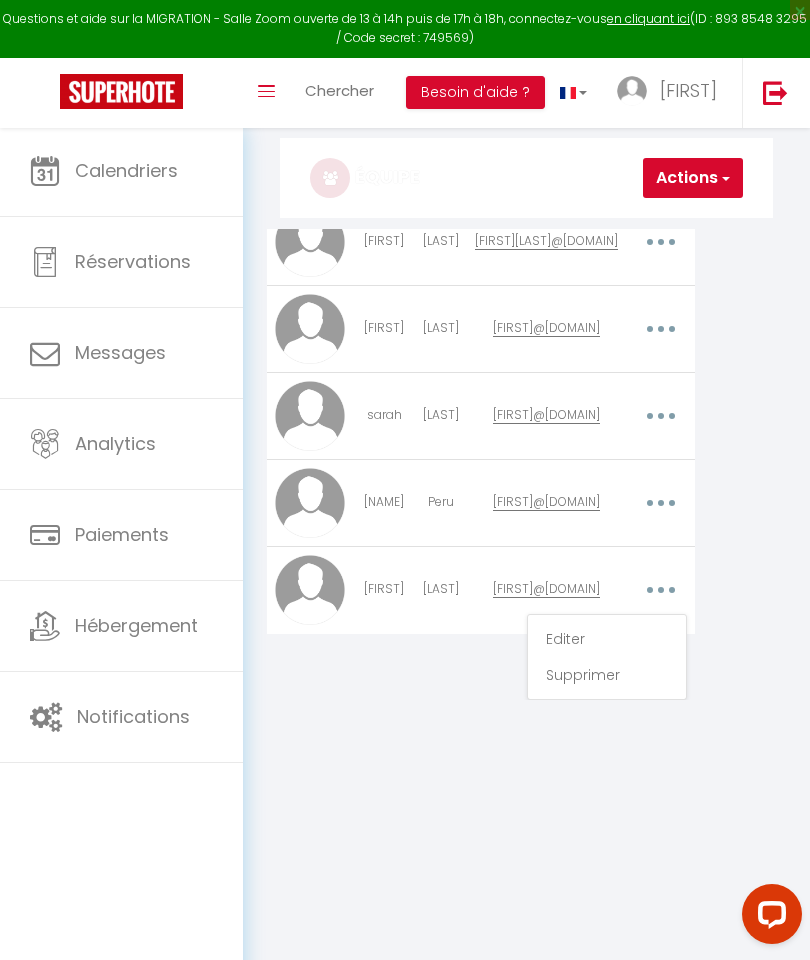 click on "Supprimer" at bounding box center [607, 675] 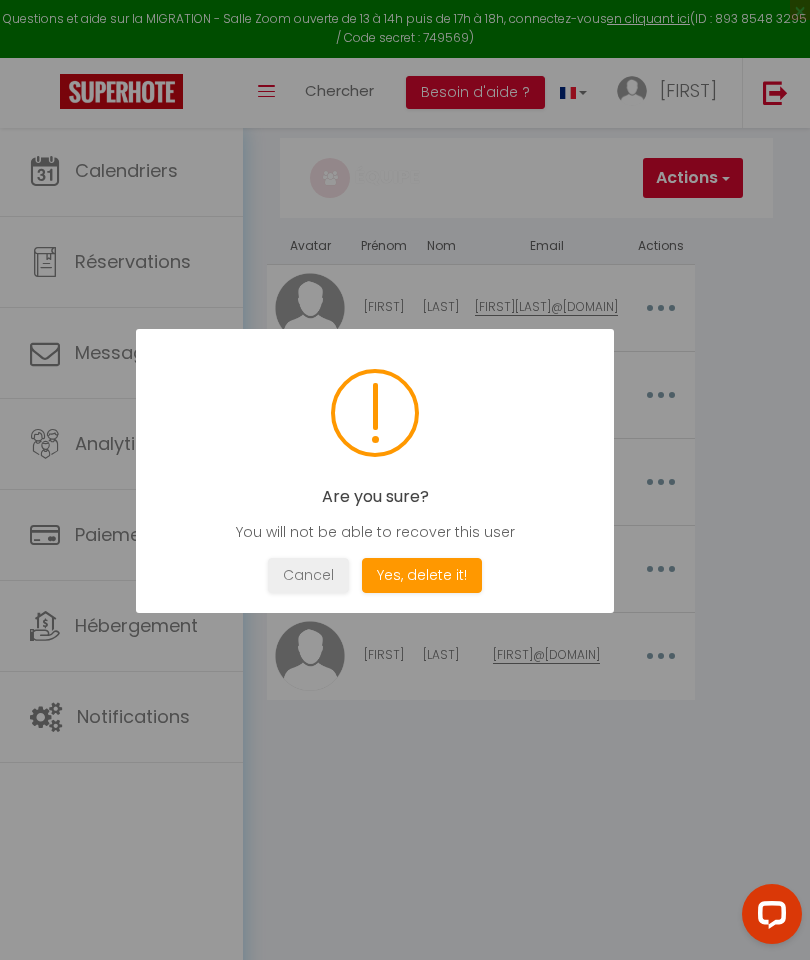 click at bounding box center [405, 480] 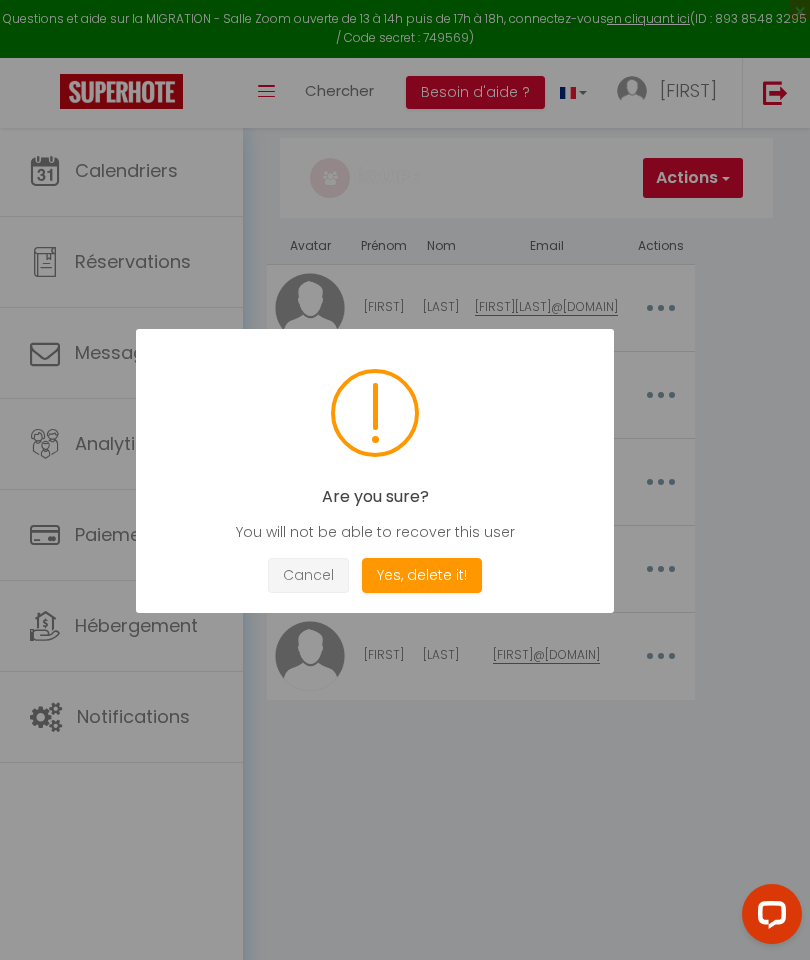click on "Cancel" at bounding box center [308, 575] 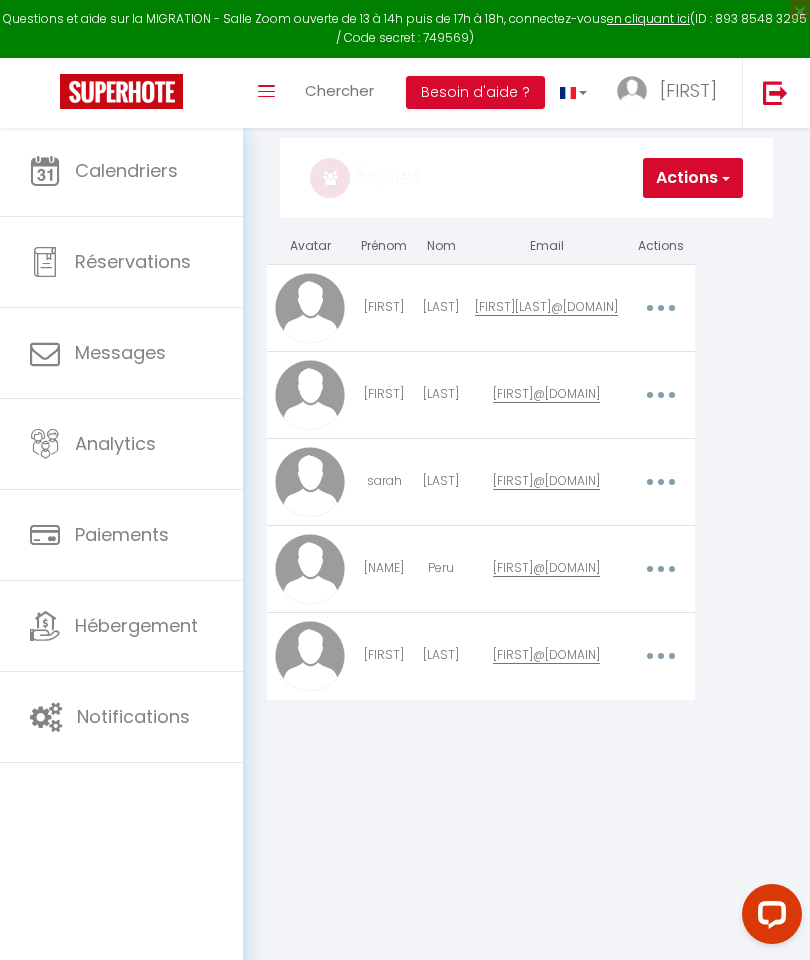 click at bounding box center [661, 656] 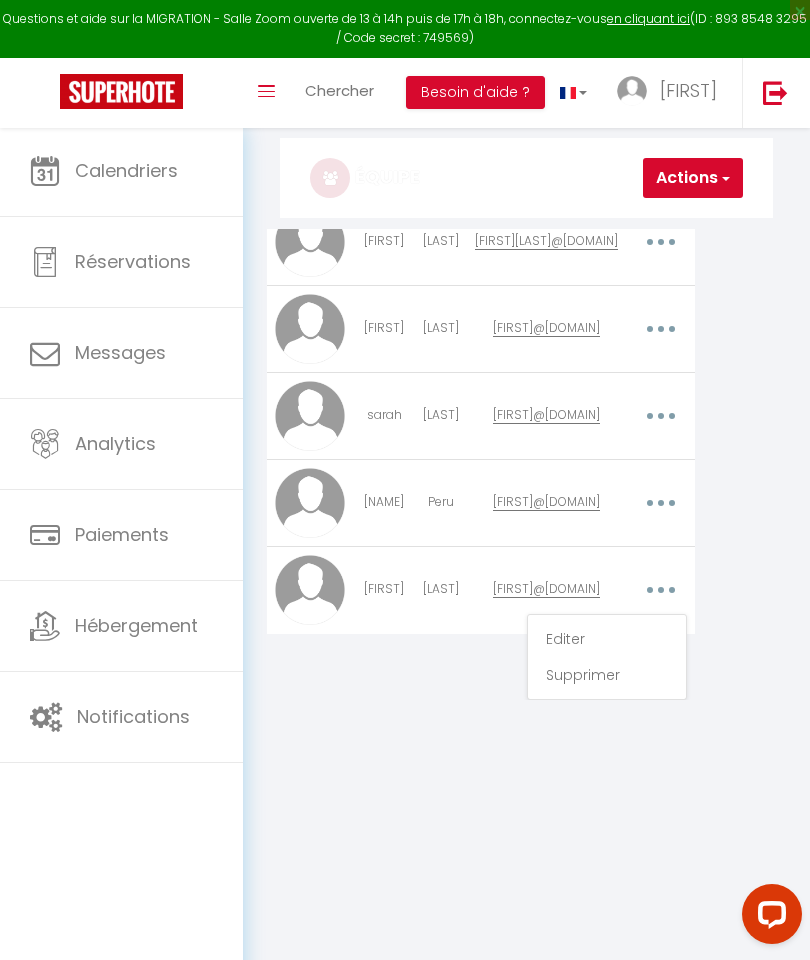 scroll, scrollTop: 66, scrollLeft: 0, axis: vertical 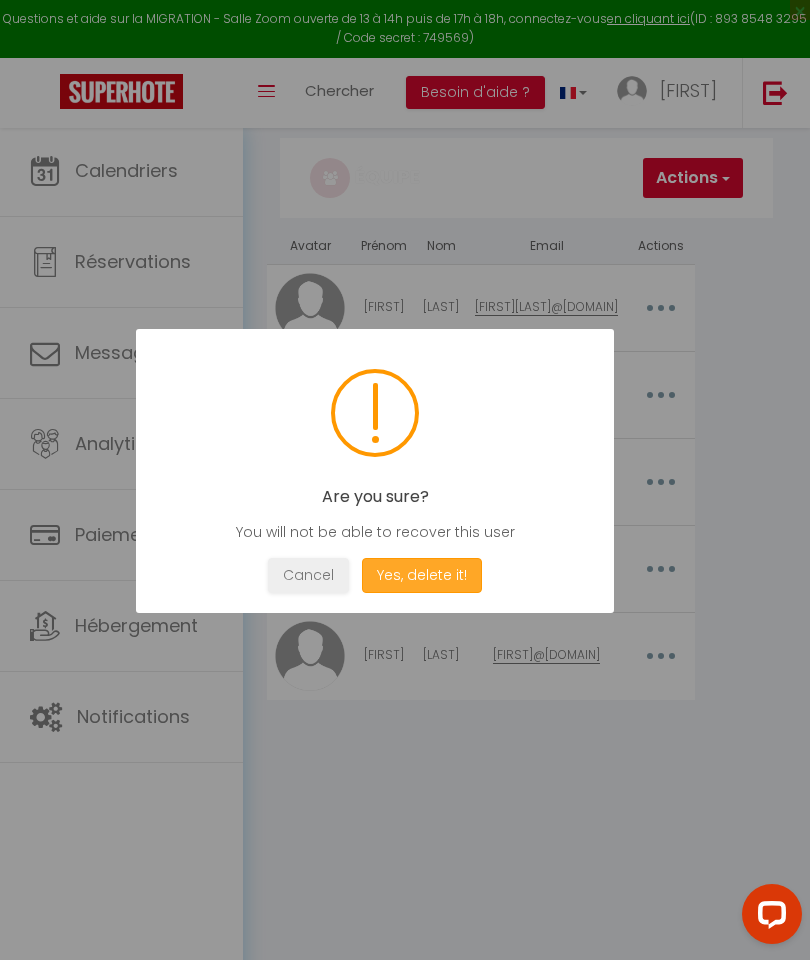 click on "Yes, delete it!" at bounding box center [422, 575] 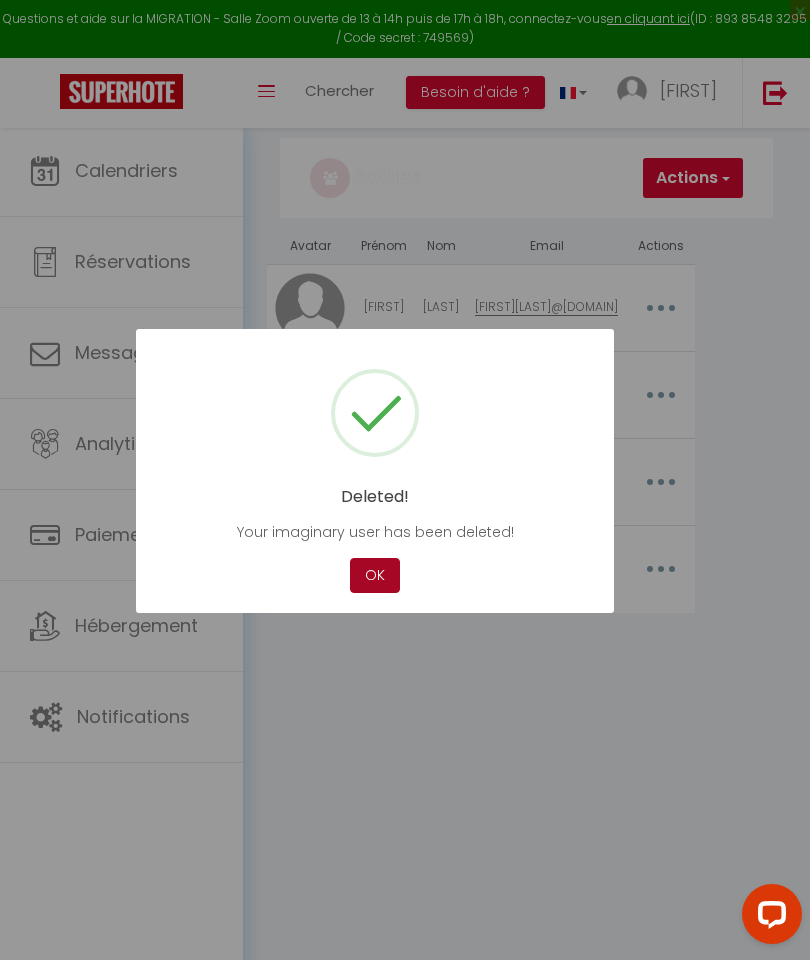click on "OK" at bounding box center (375, 575) 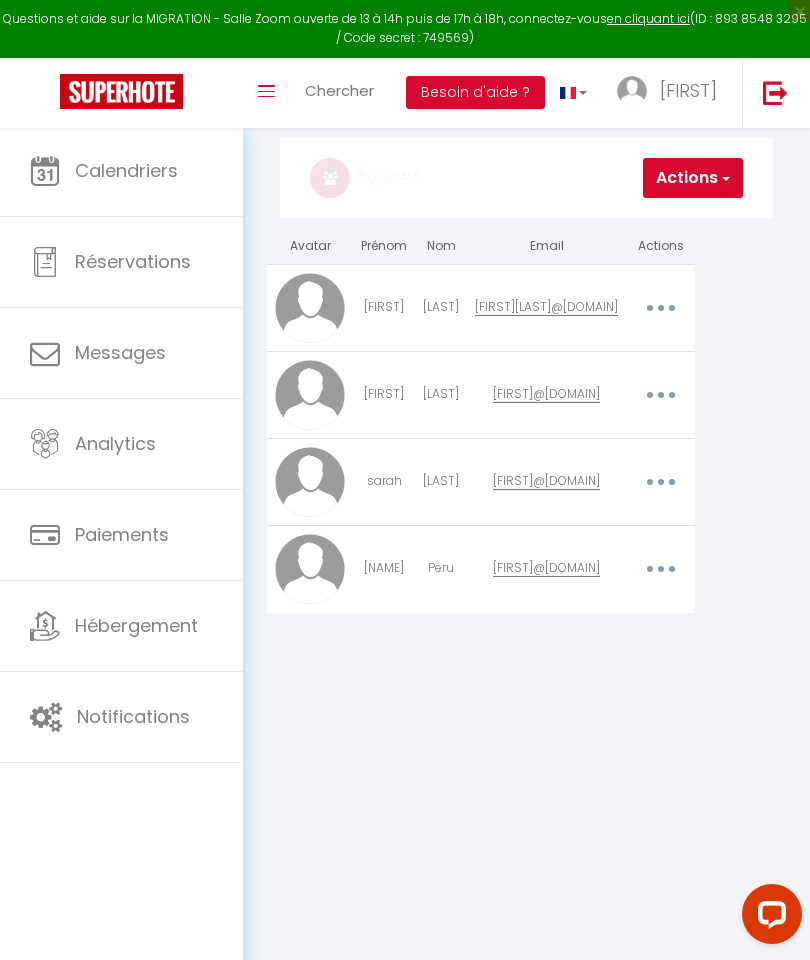 click on "Actions" at bounding box center (693, 178) 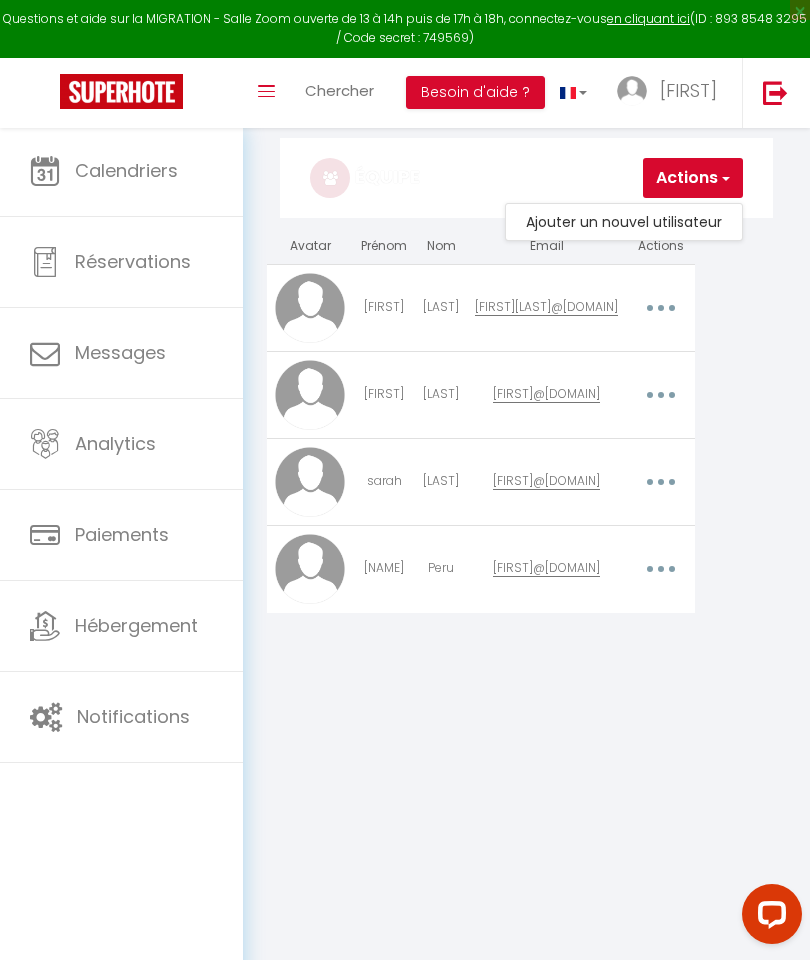click on "Ajouter un nouvel utilisateur" at bounding box center [624, 222] 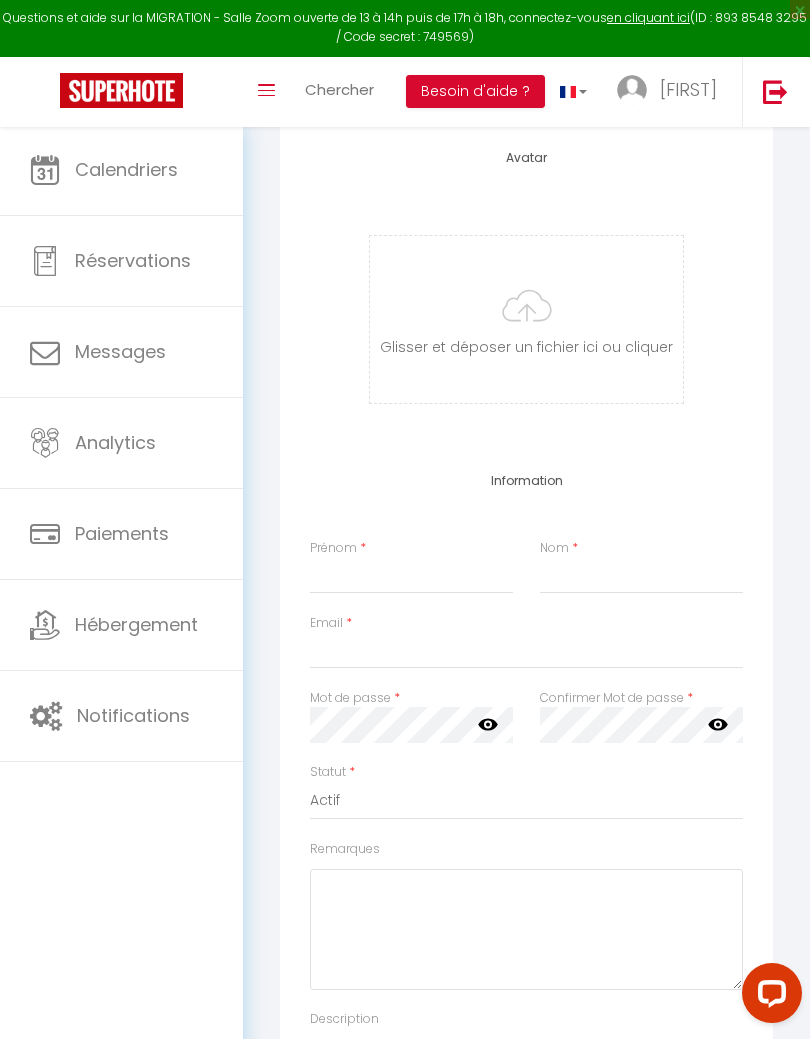 scroll, scrollTop: 374, scrollLeft: 0, axis: vertical 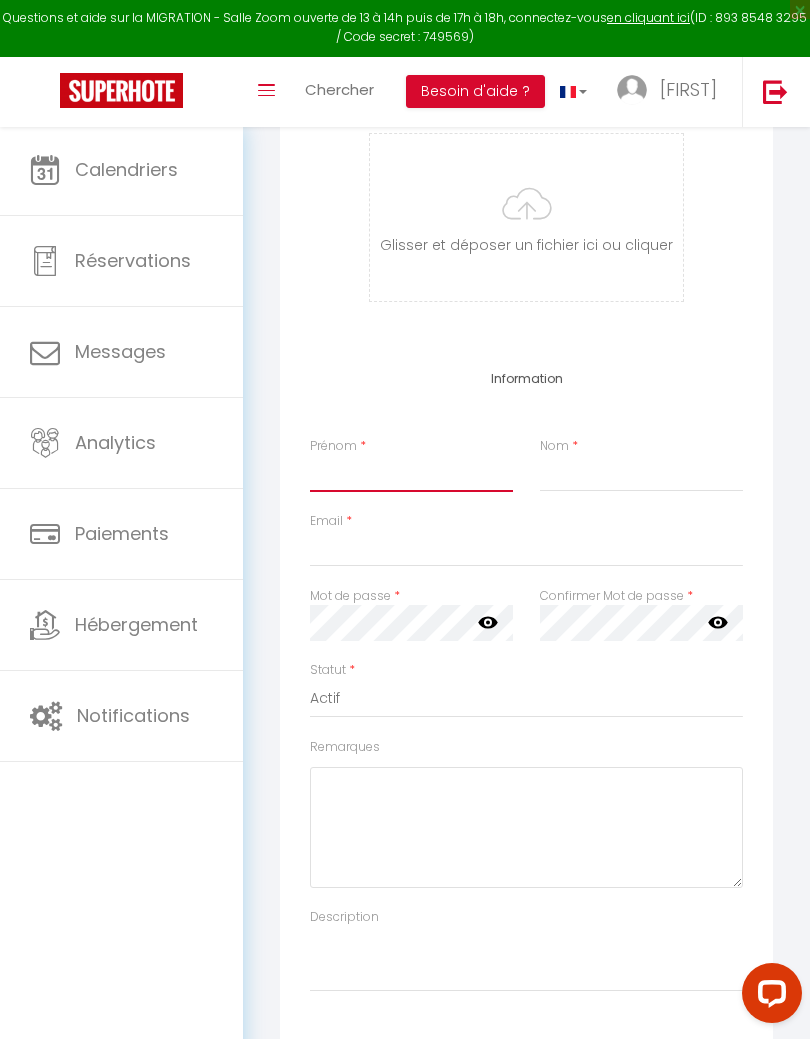 click on "Prénom" at bounding box center (411, 475) 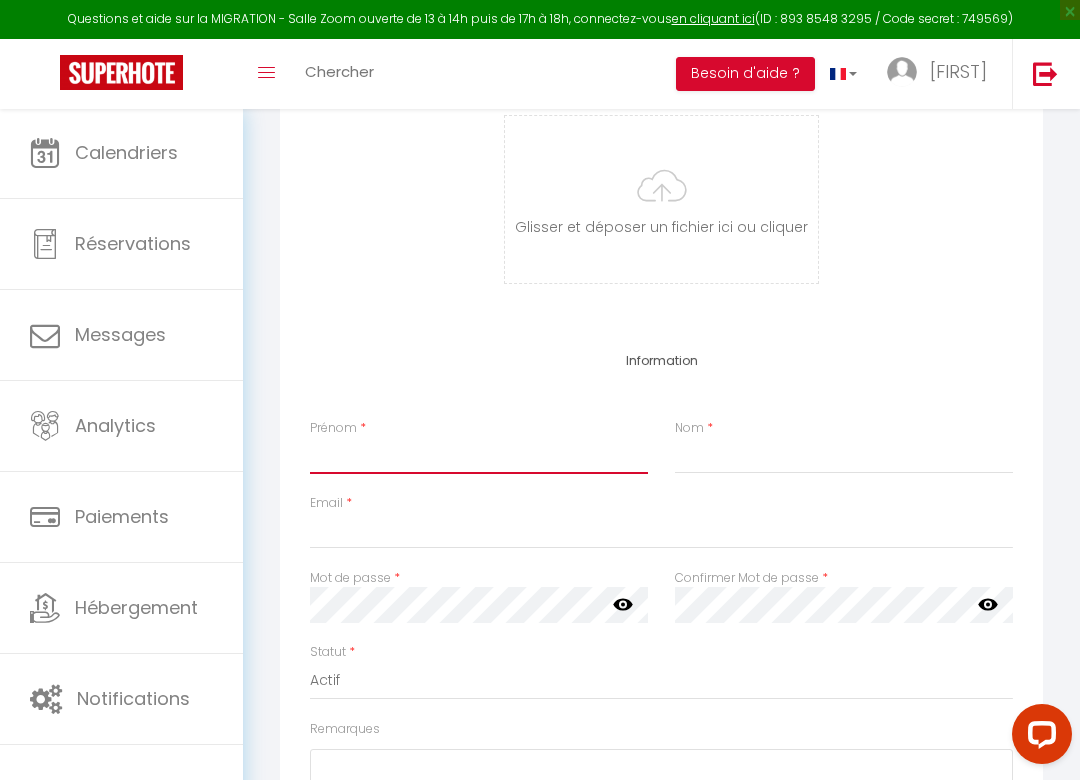 scroll, scrollTop: 374, scrollLeft: 0, axis: vertical 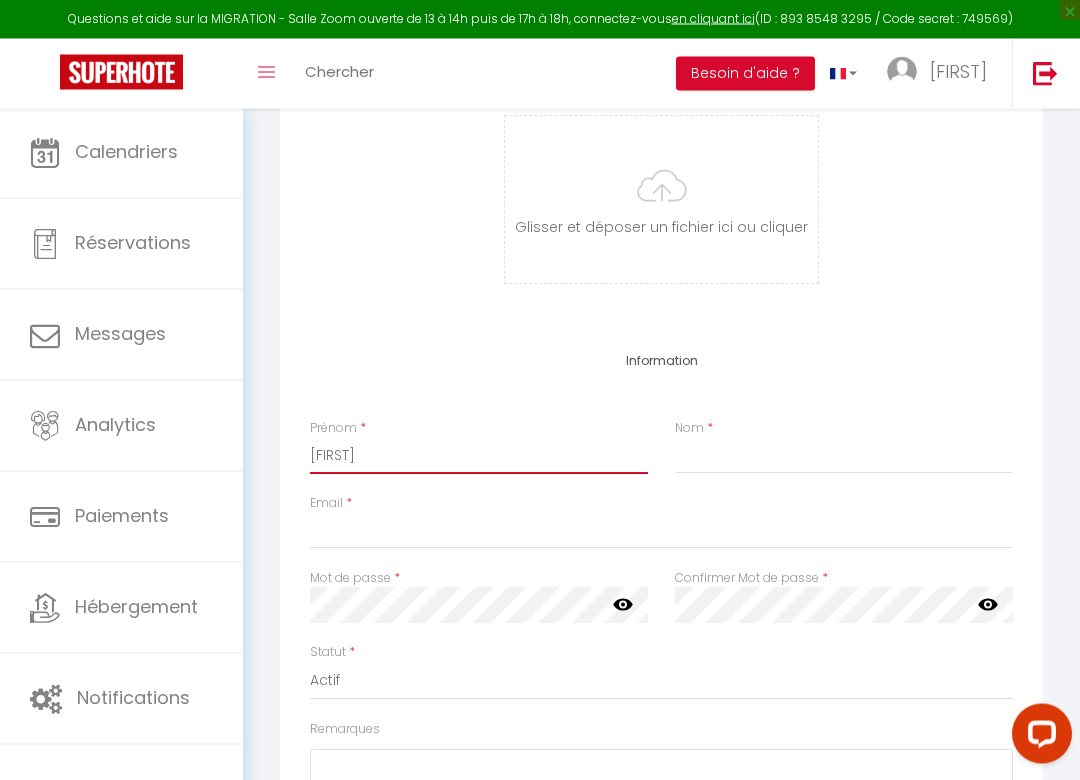 type on "[FIRST]" 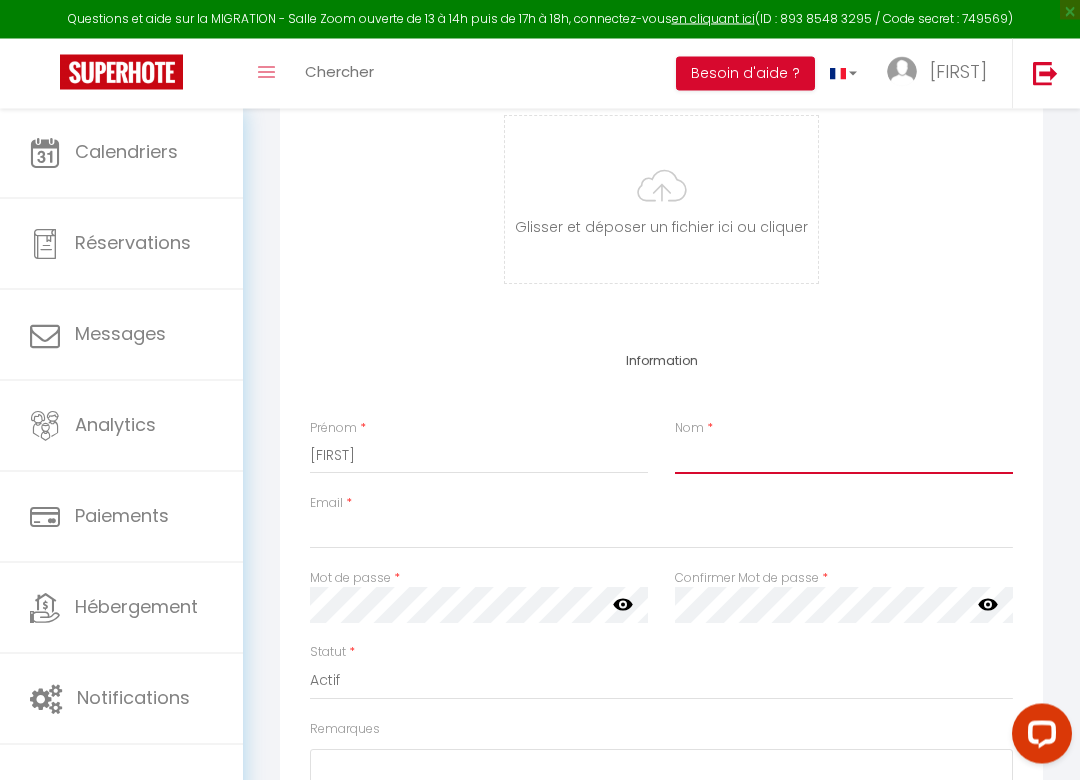 click on "Nom" at bounding box center [844, 457] 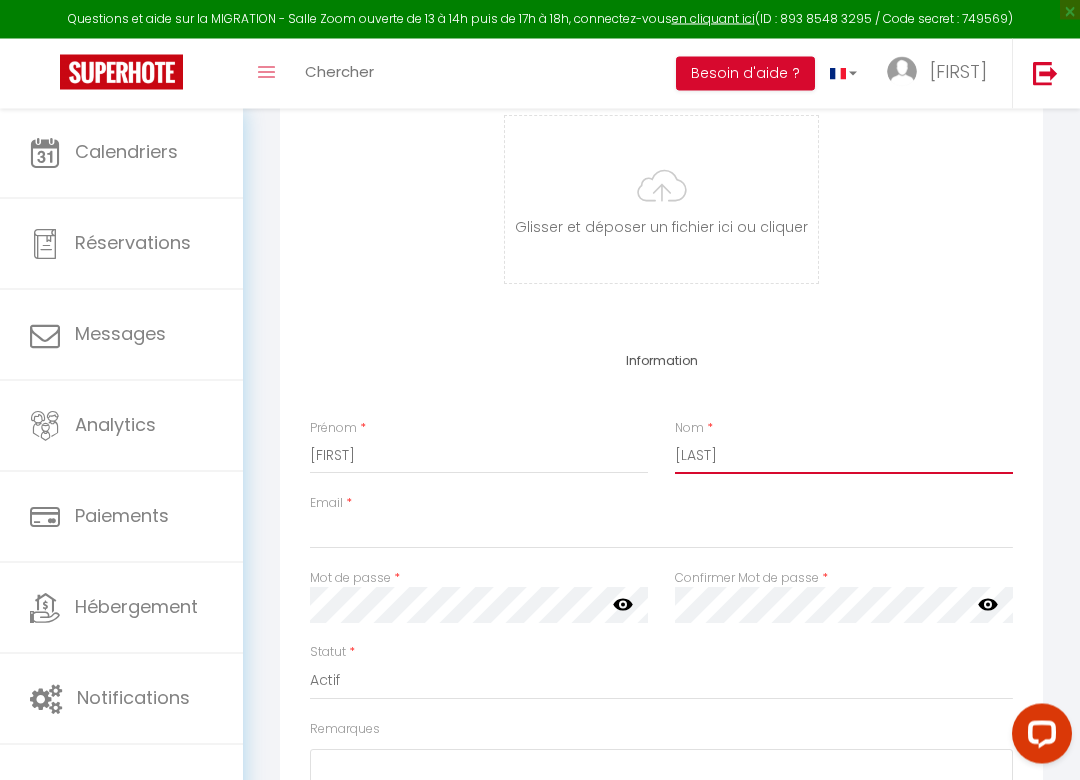 type on "[LAST]" 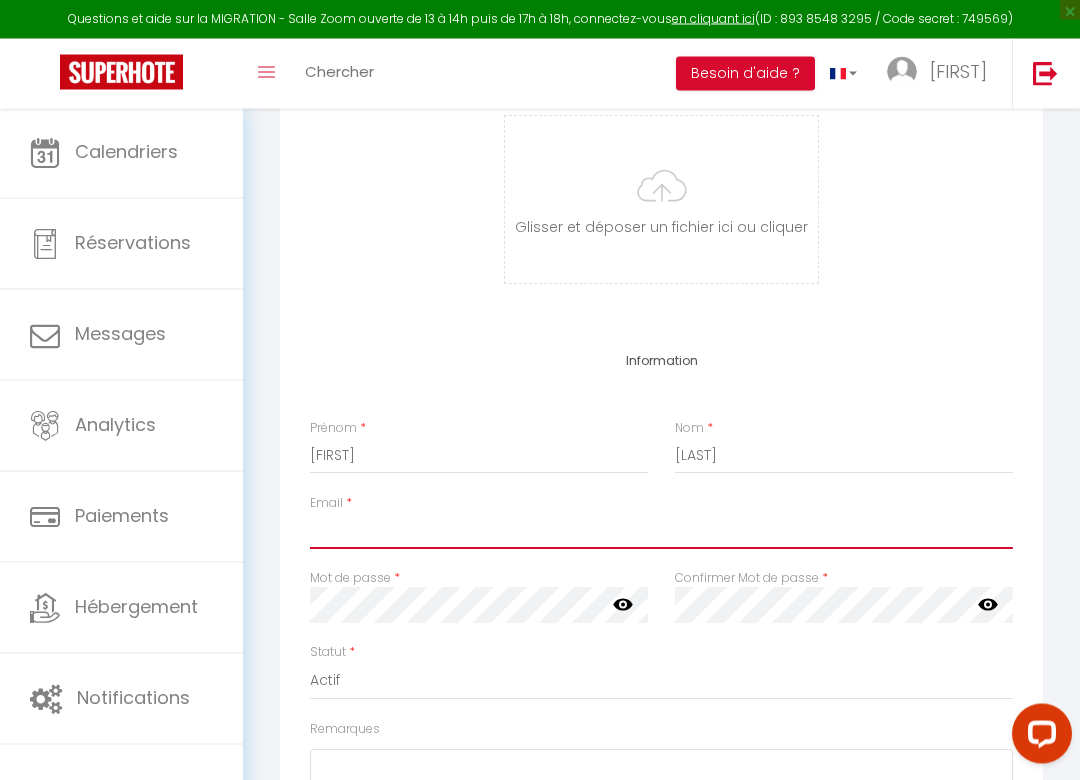 click on "Email" at bounding box center (661, 531) 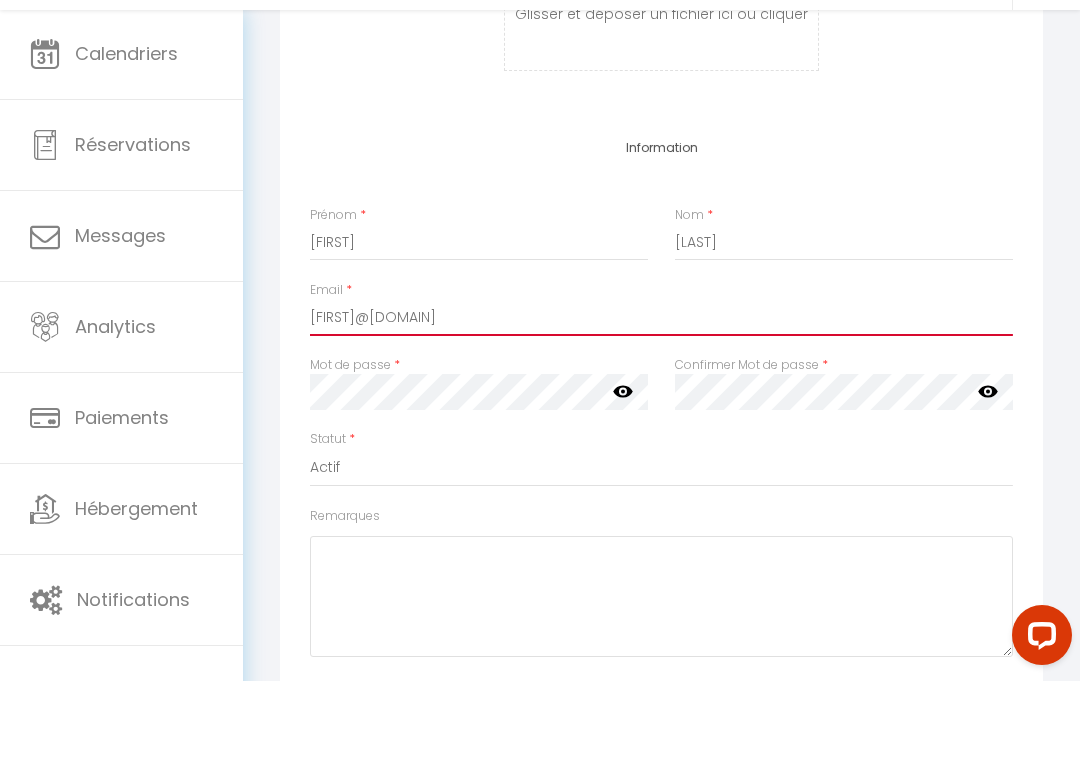 scroll, scrollTop: 492, scrollLeft: 0, axis: vertical 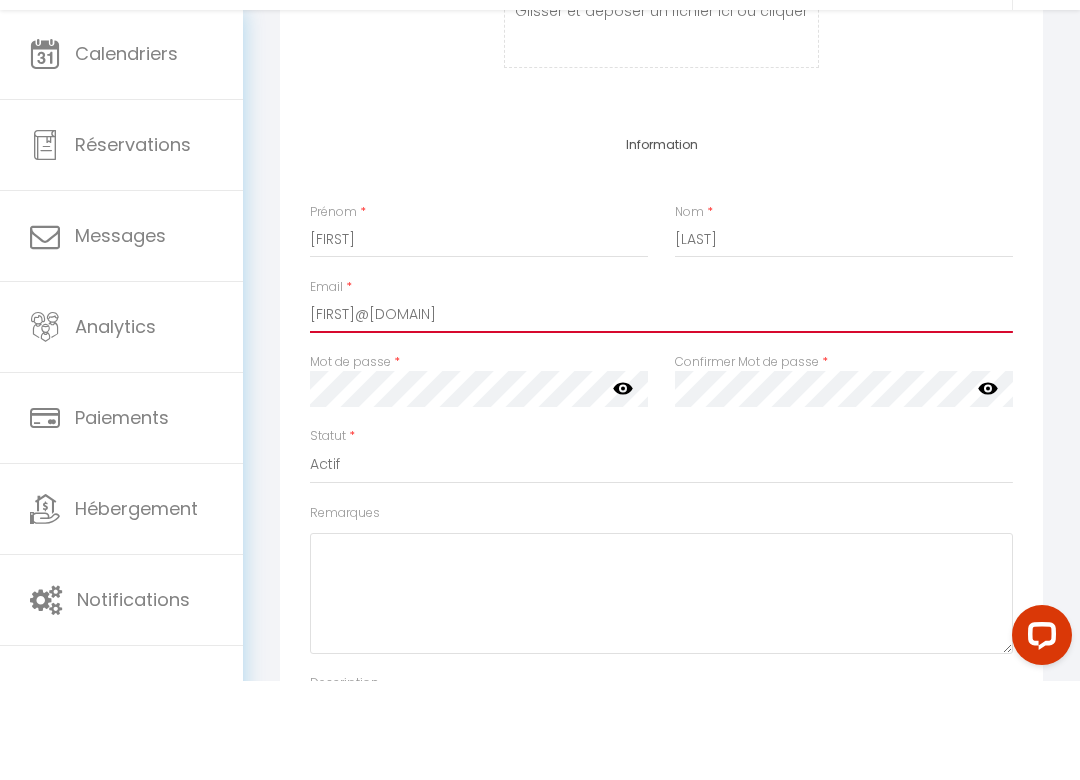 type on "[FIRST]@[DOMAIN]" 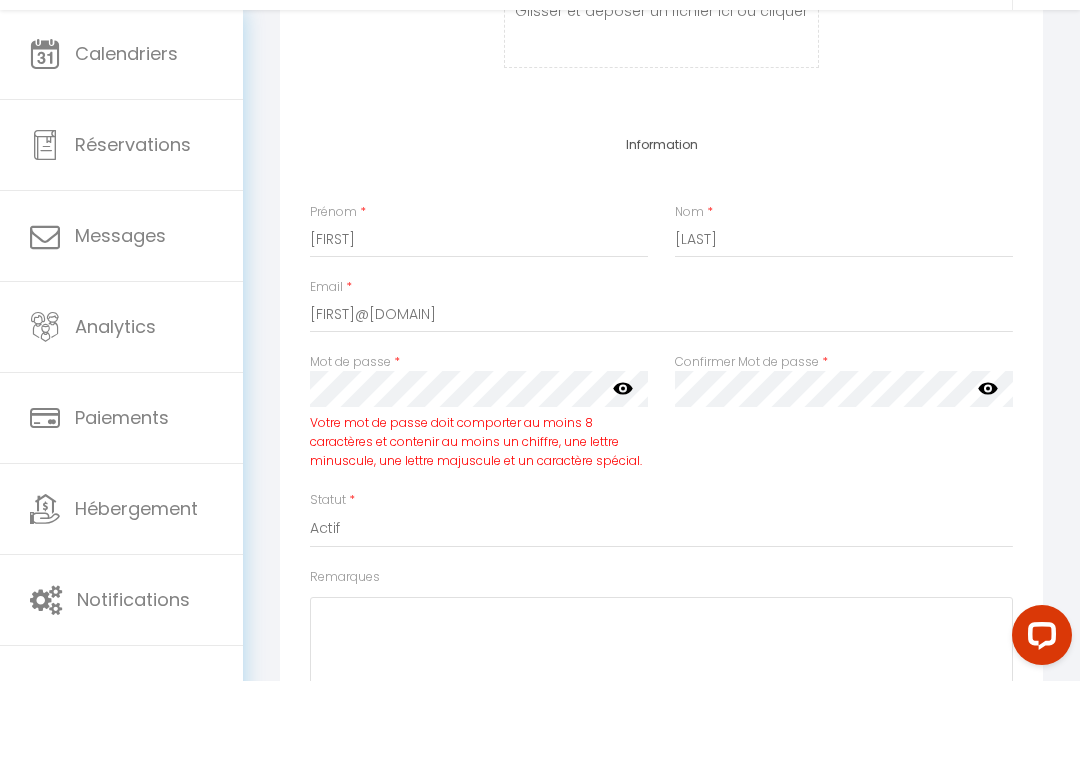 click 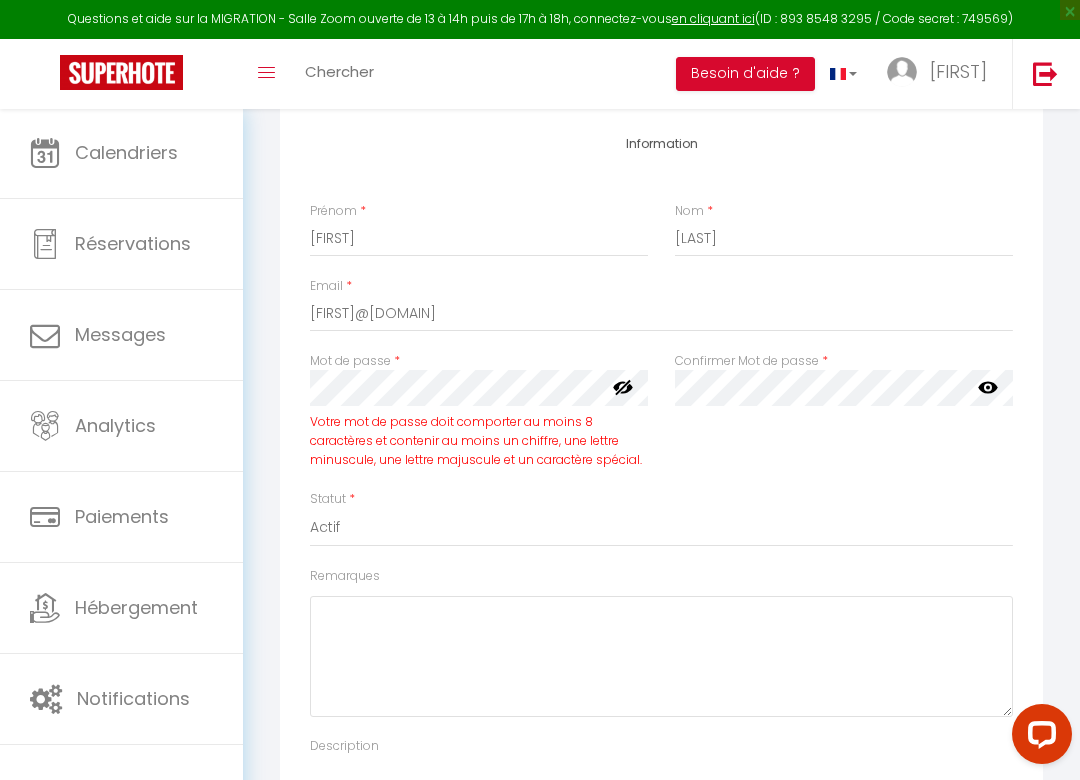 scroll, scrollTop: 591, scrollLeft: 0, axis: vertical 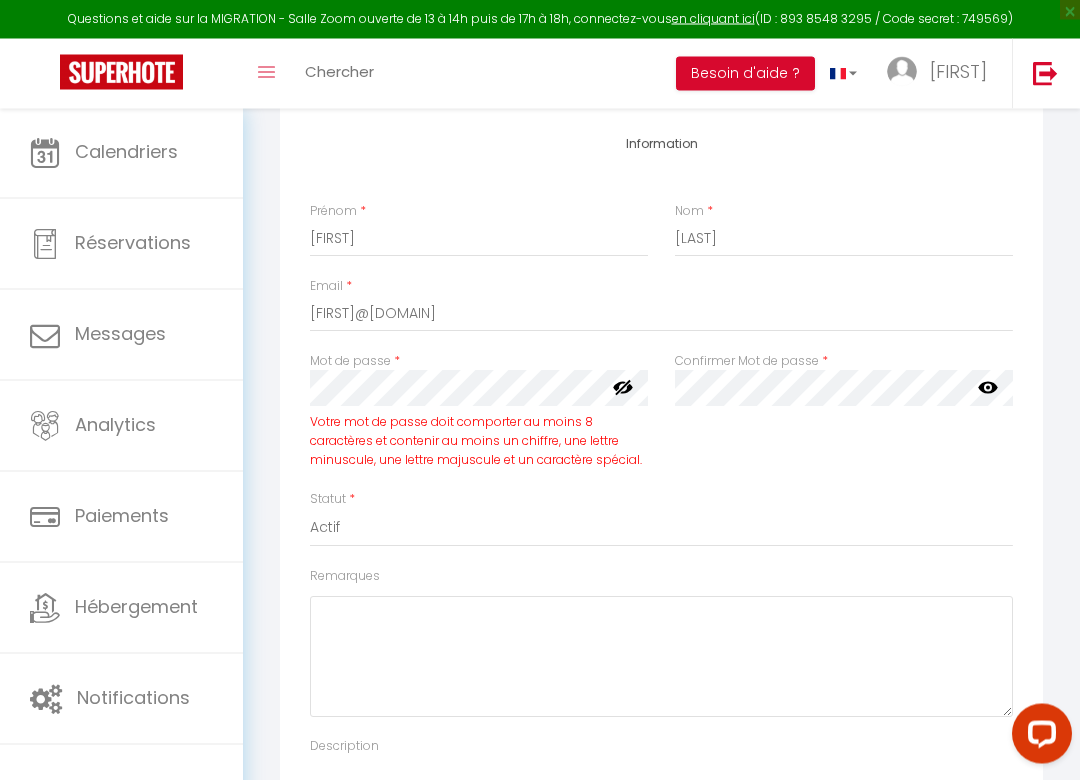 click 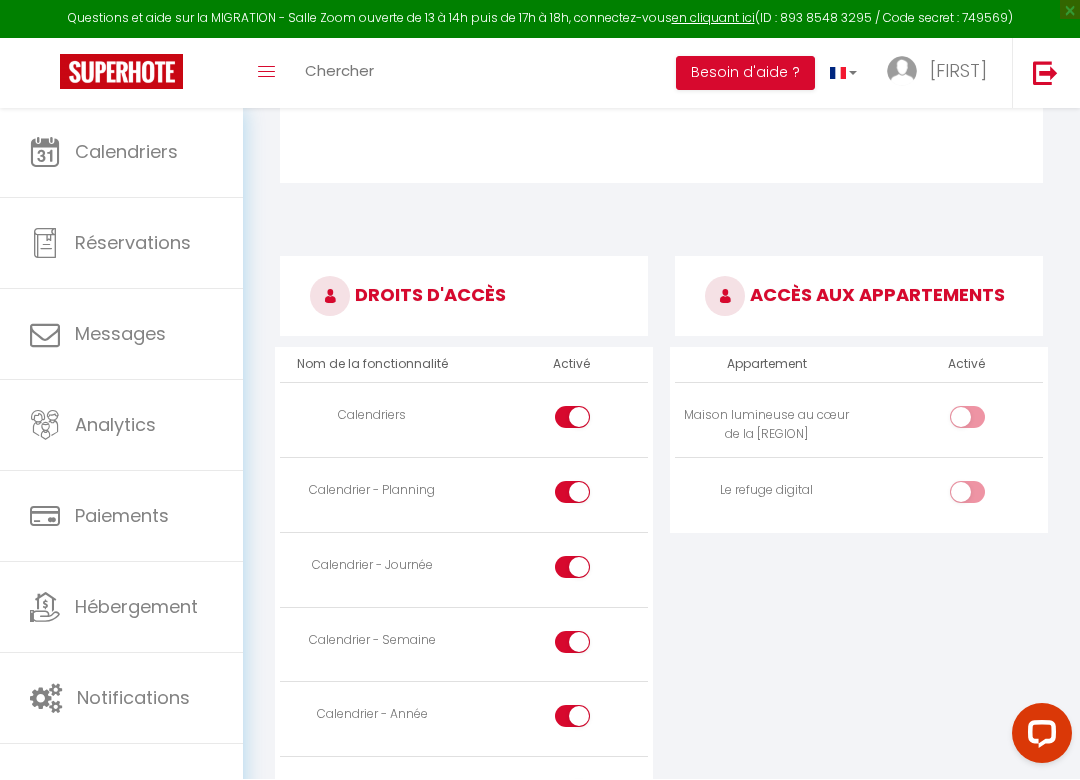 scroll, scrollTop: 1735, scrollLeft: 0, axis: vertical 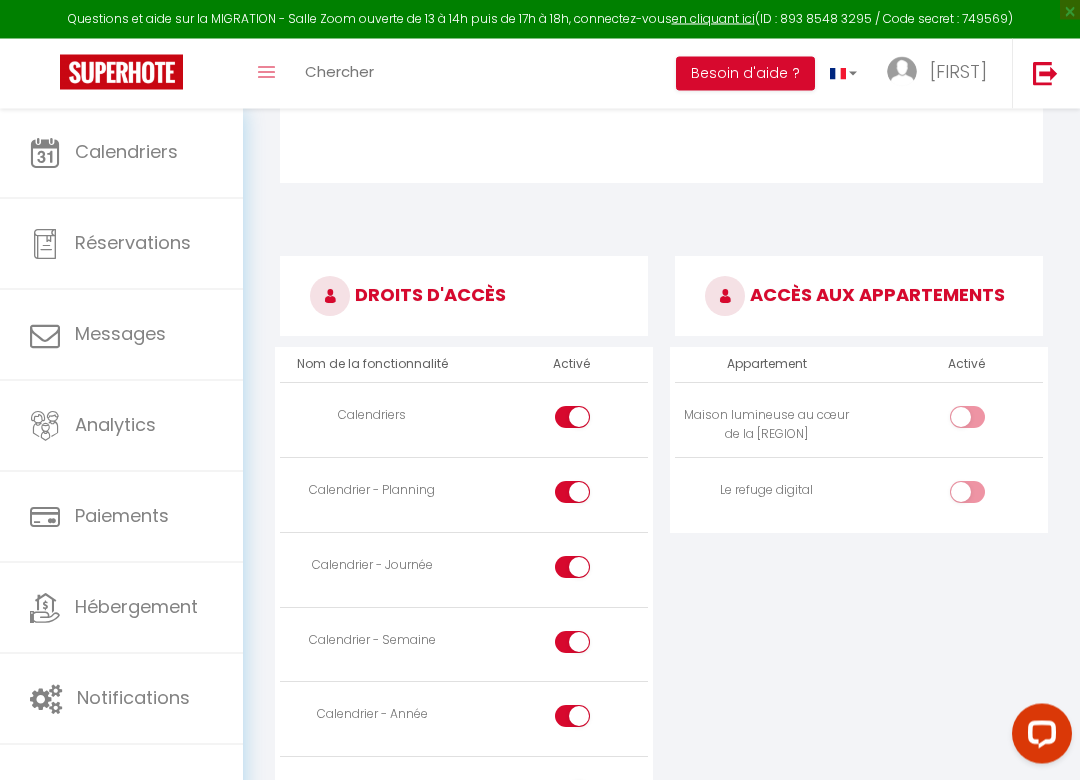 click at bounding box center [984, 422] 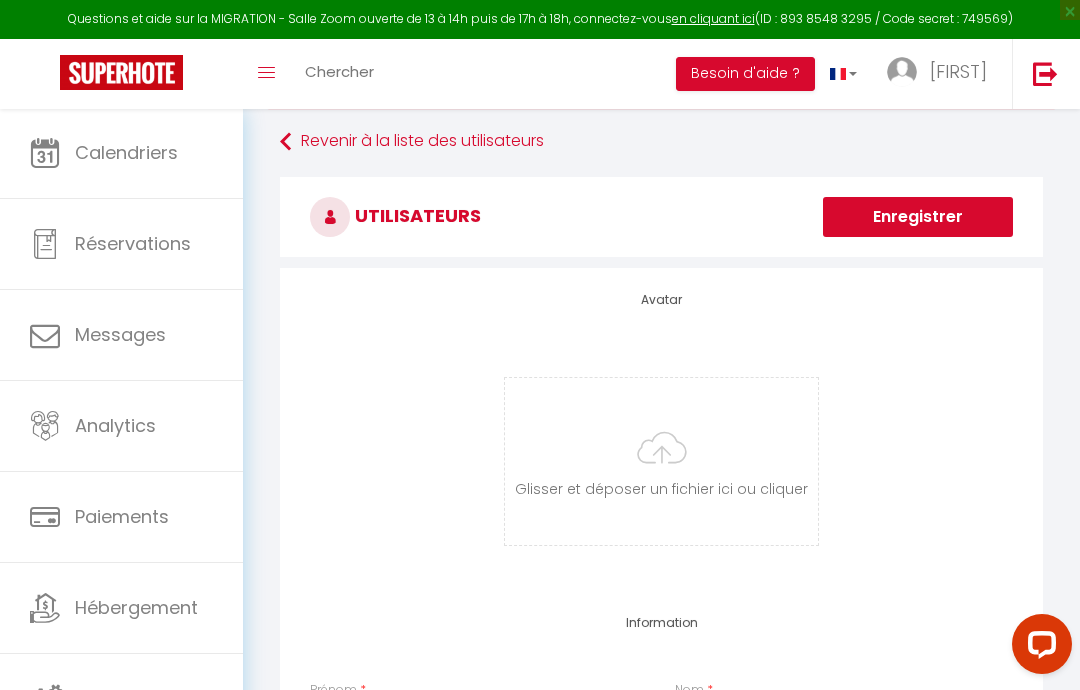scroll, scrollTop: 0, scrollLeft: 0, axis: both 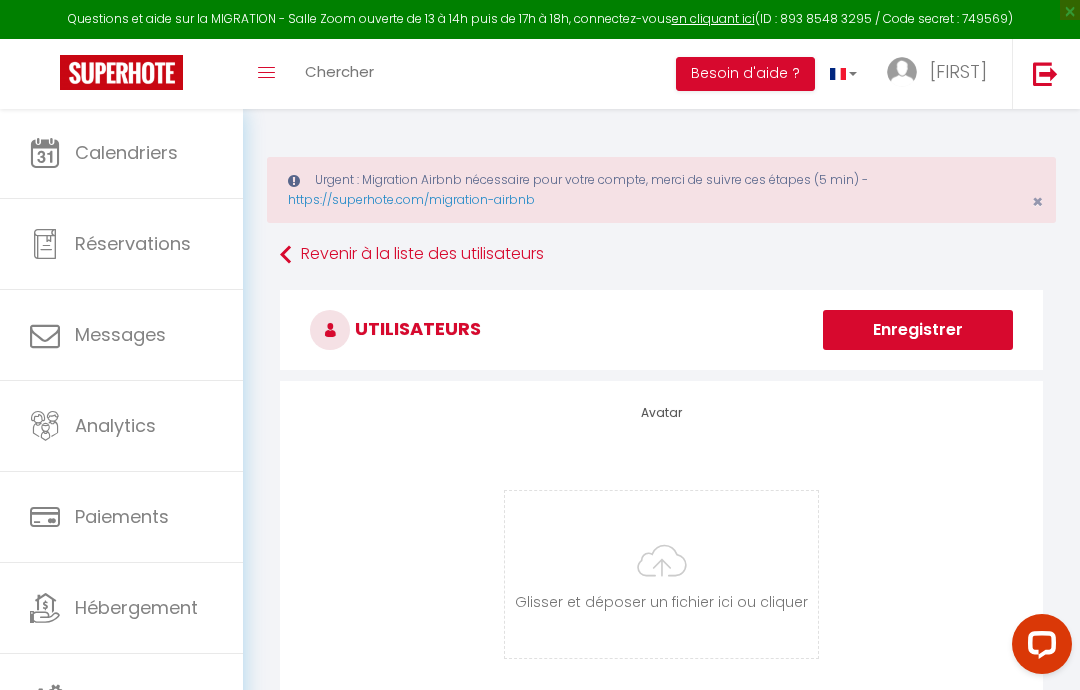 click on "Enregistrer" at bounding box center (918, 330) 